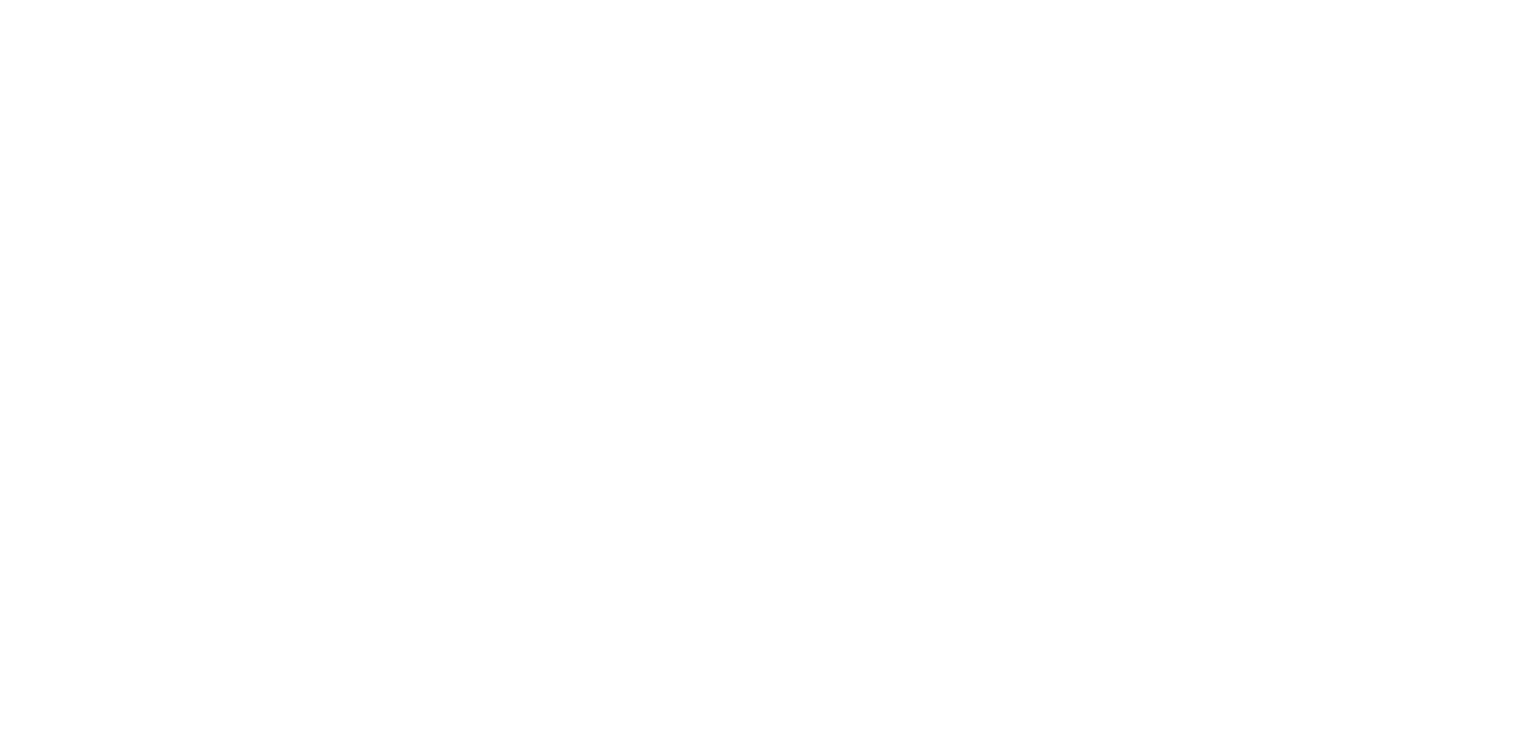 scroll, scrollTop: 0, scrollLeft: 0, axis: both 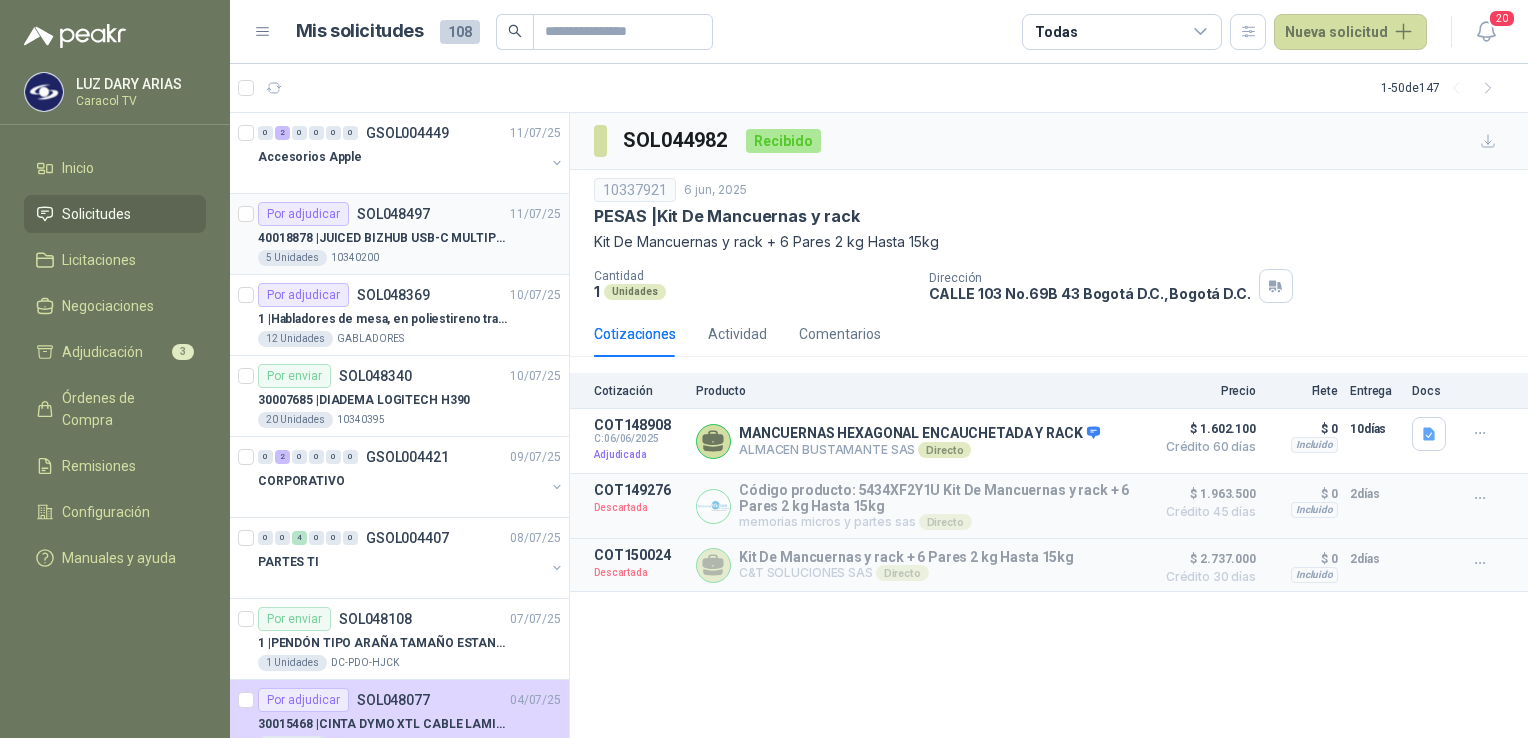 click on "40018878 |  JUICED BIZHUB USB-C MULTIPUERTO" at bounding box center [382, 238] 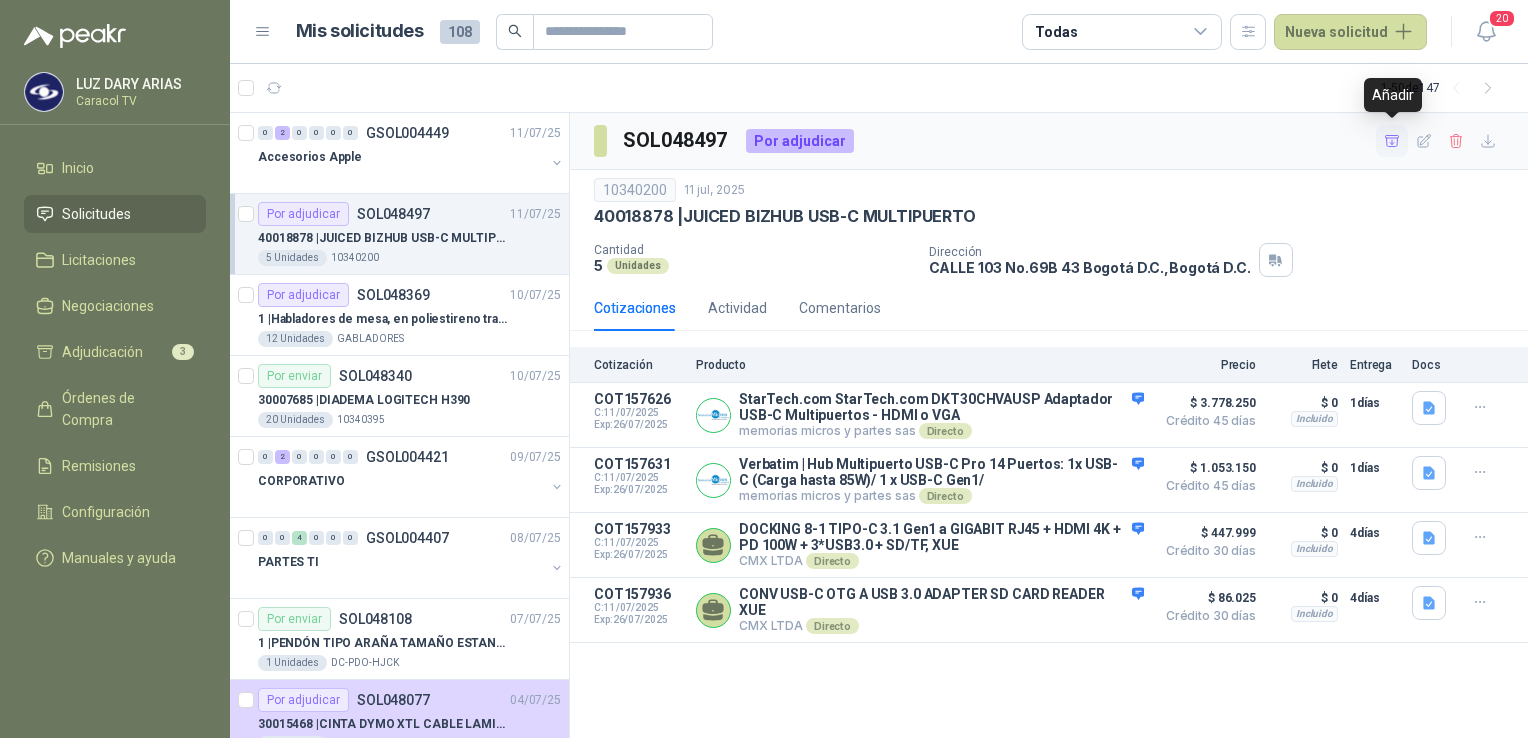 click 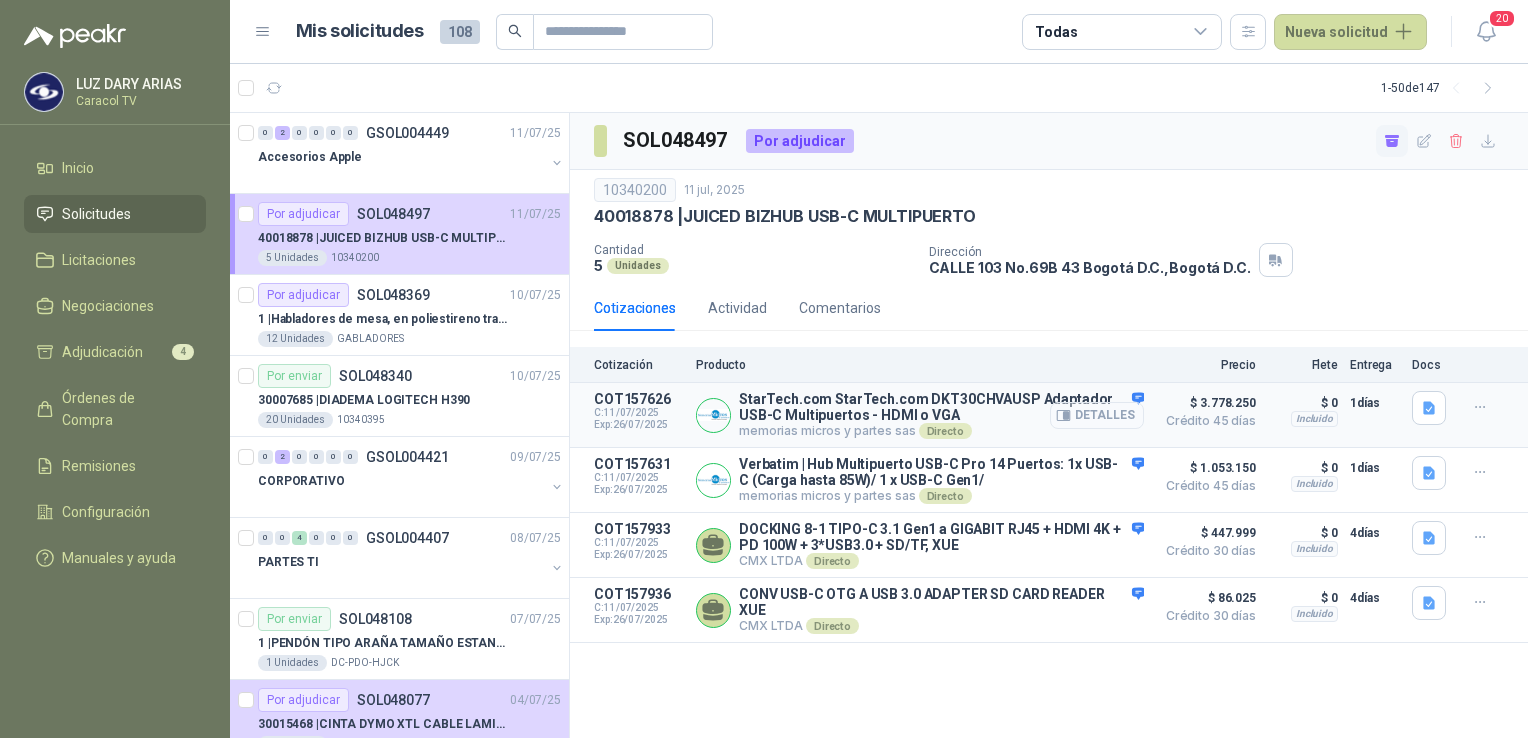 click on "Detalles" at bounding box center (1097, 415) 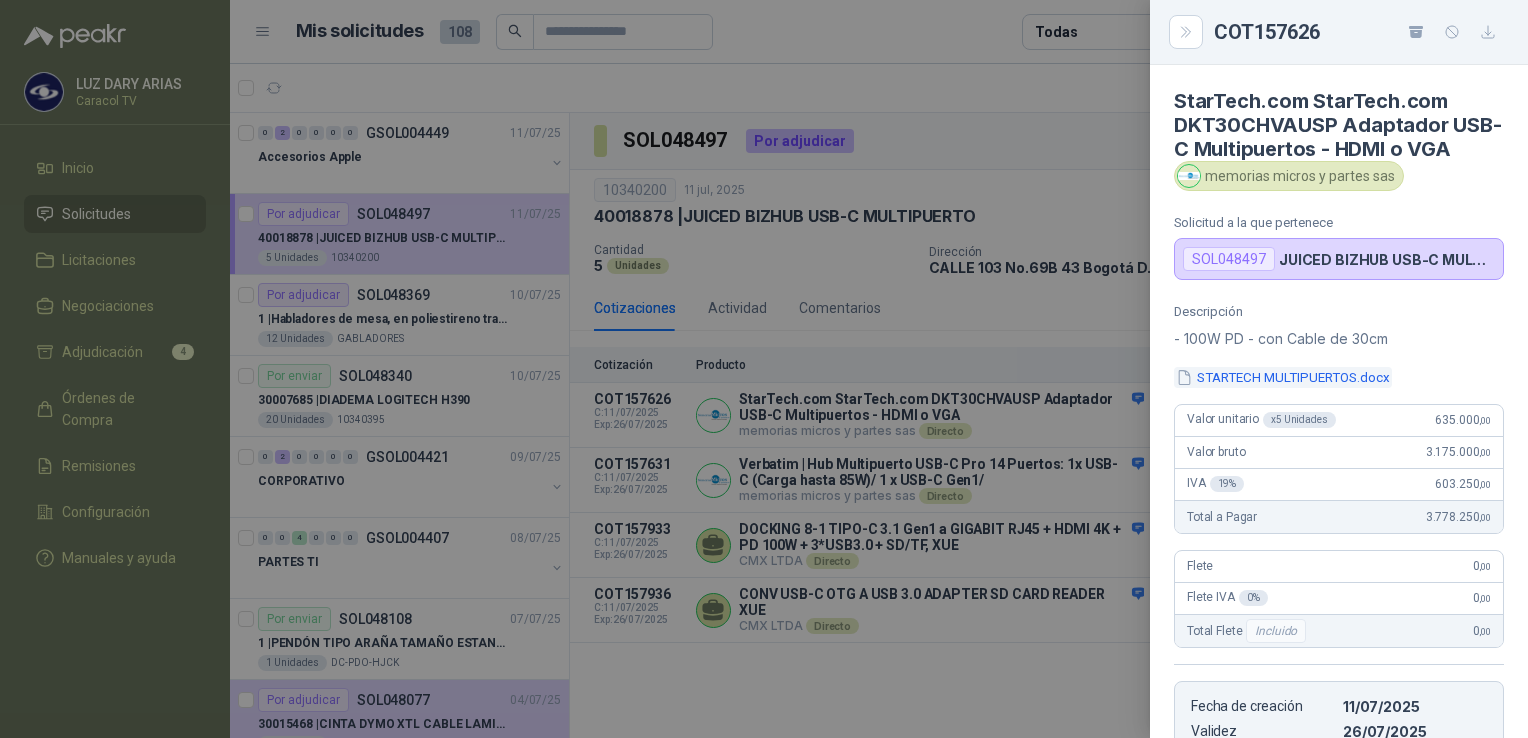 click on "STARTECH MULTIPUERTOS.docx" at bounding box center (1283, 377) 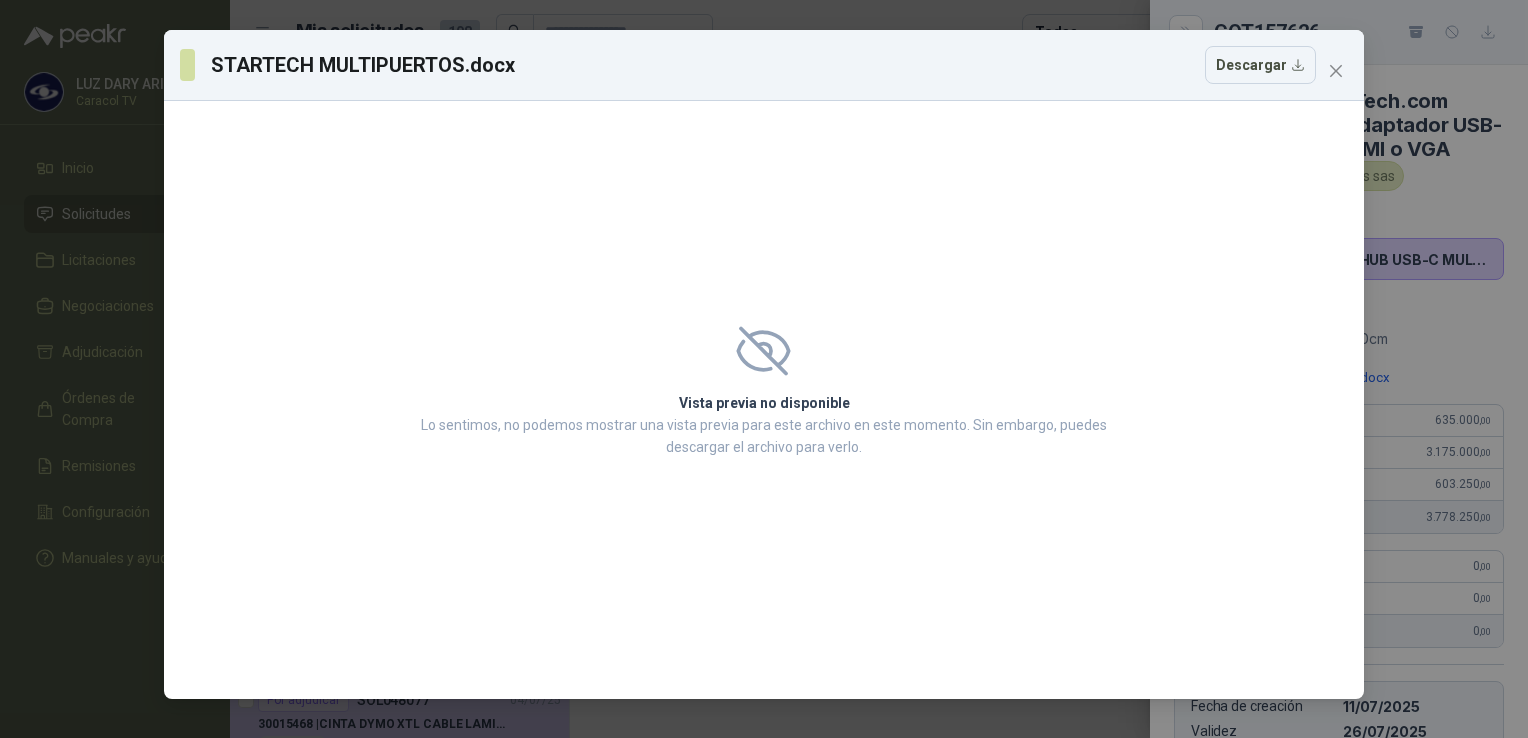 click on "Vista previa no disponible Lo sentimos, no podemos mostrar una vista previa para este archivo en este momento. Sin embargo, puedes descargar el archivo para verlo." at bounding box center [764, 400] 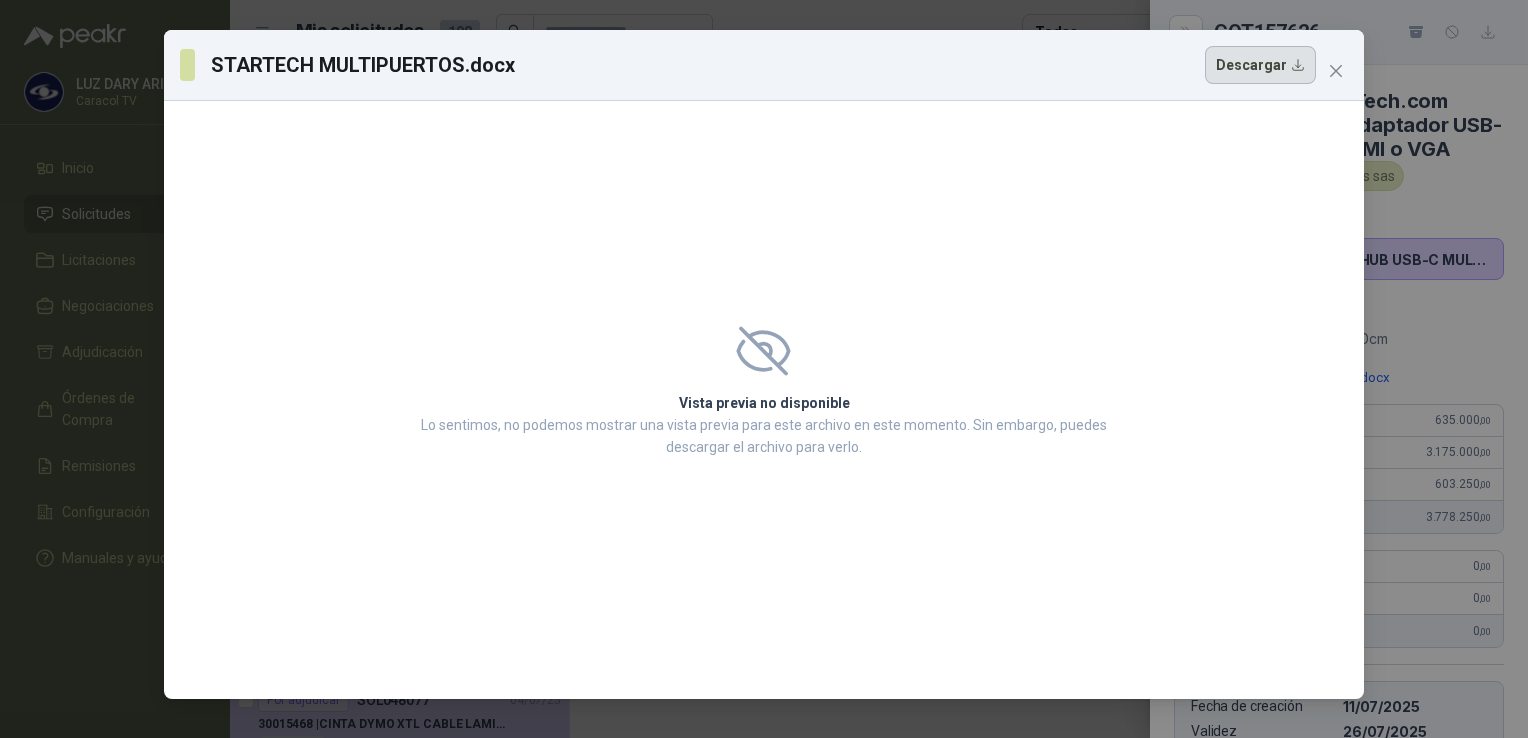 click on "Descargar" at bounding box center (1260, 65) 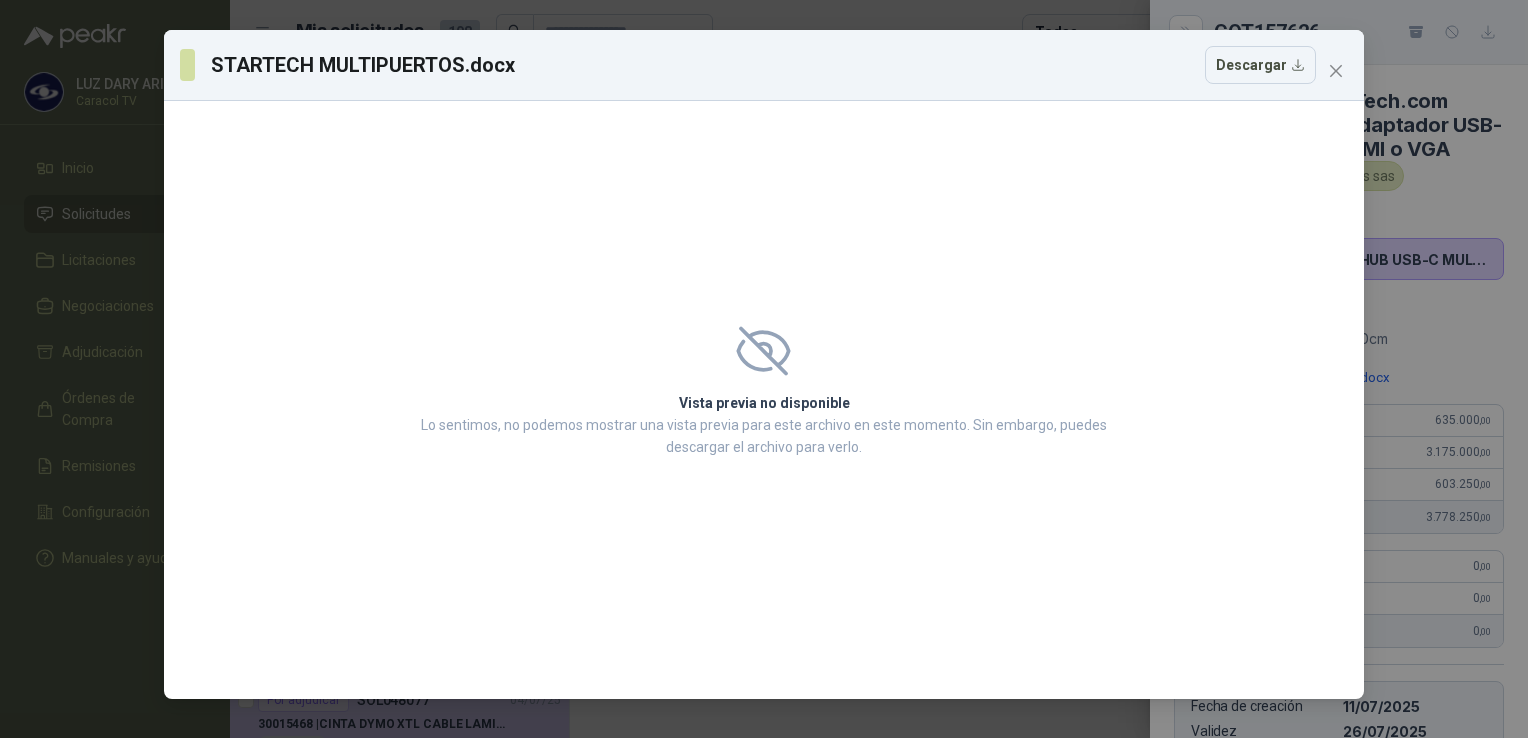 click on "Vista previa no disponible Lo sentimos, no podemos mostrar una vista previa para este archivo en este momento. Sin embargo, puedes descargar el archivo para verlo." at bounding box center (764, 400) 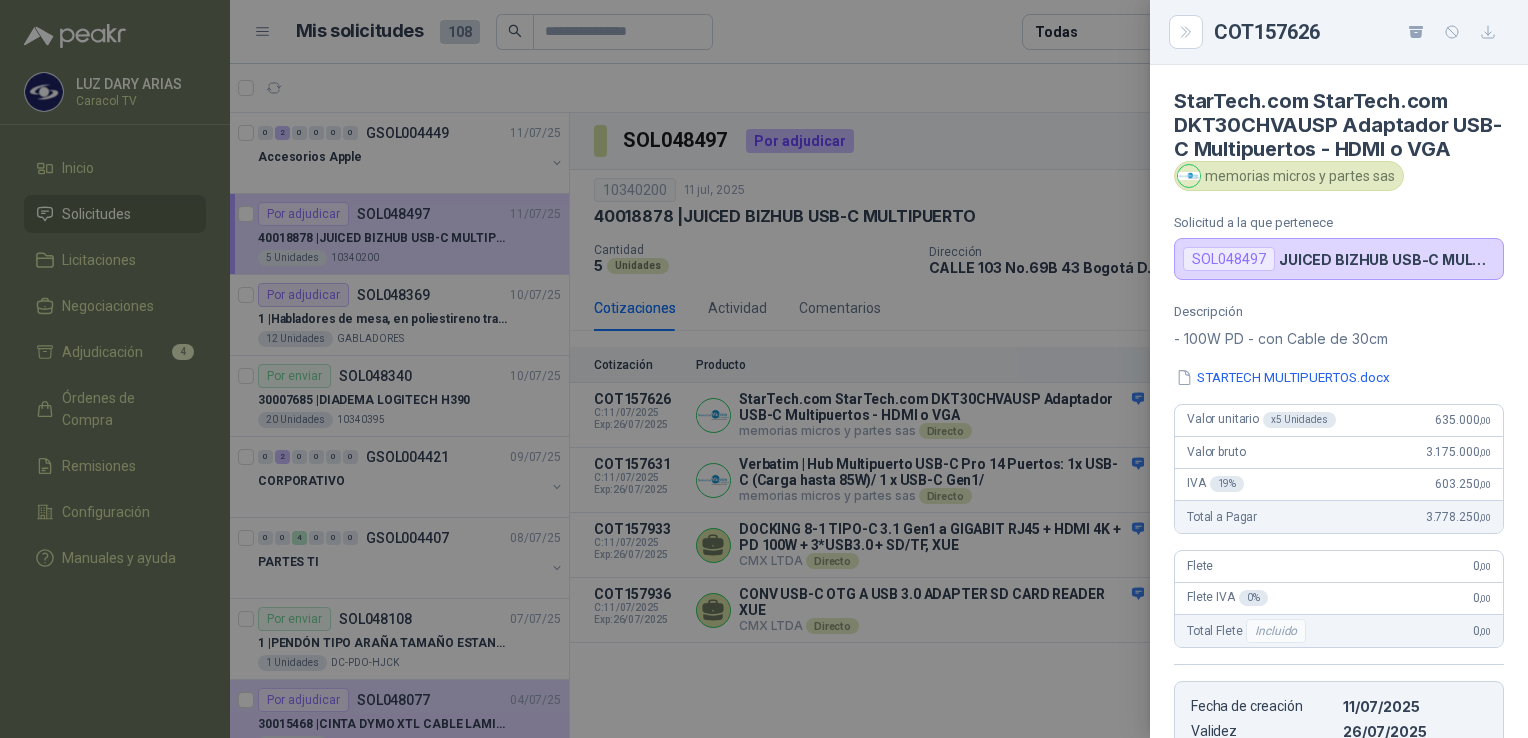 click at bounding box center [764, 369] 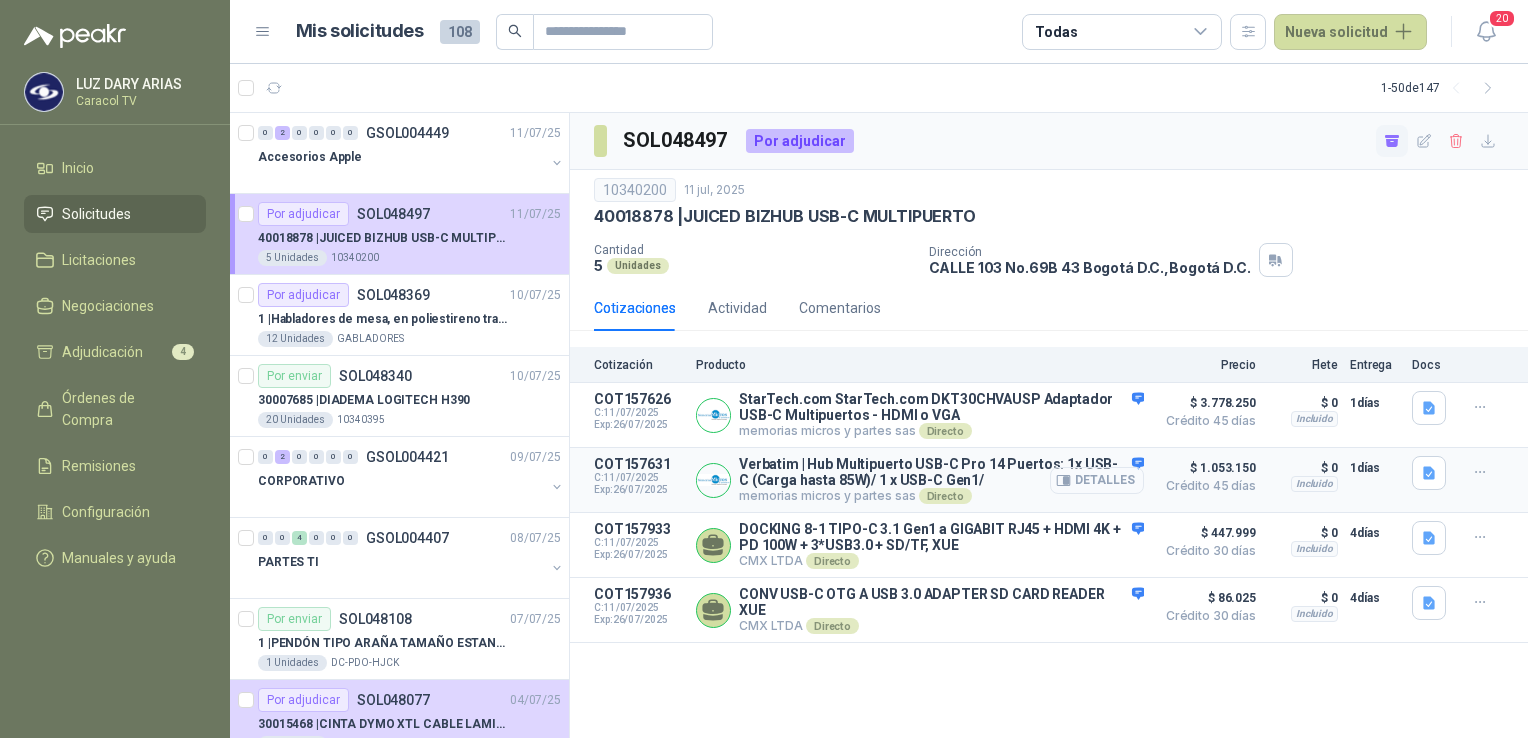 click on "Detalles" at bounding box center (1097, 480) 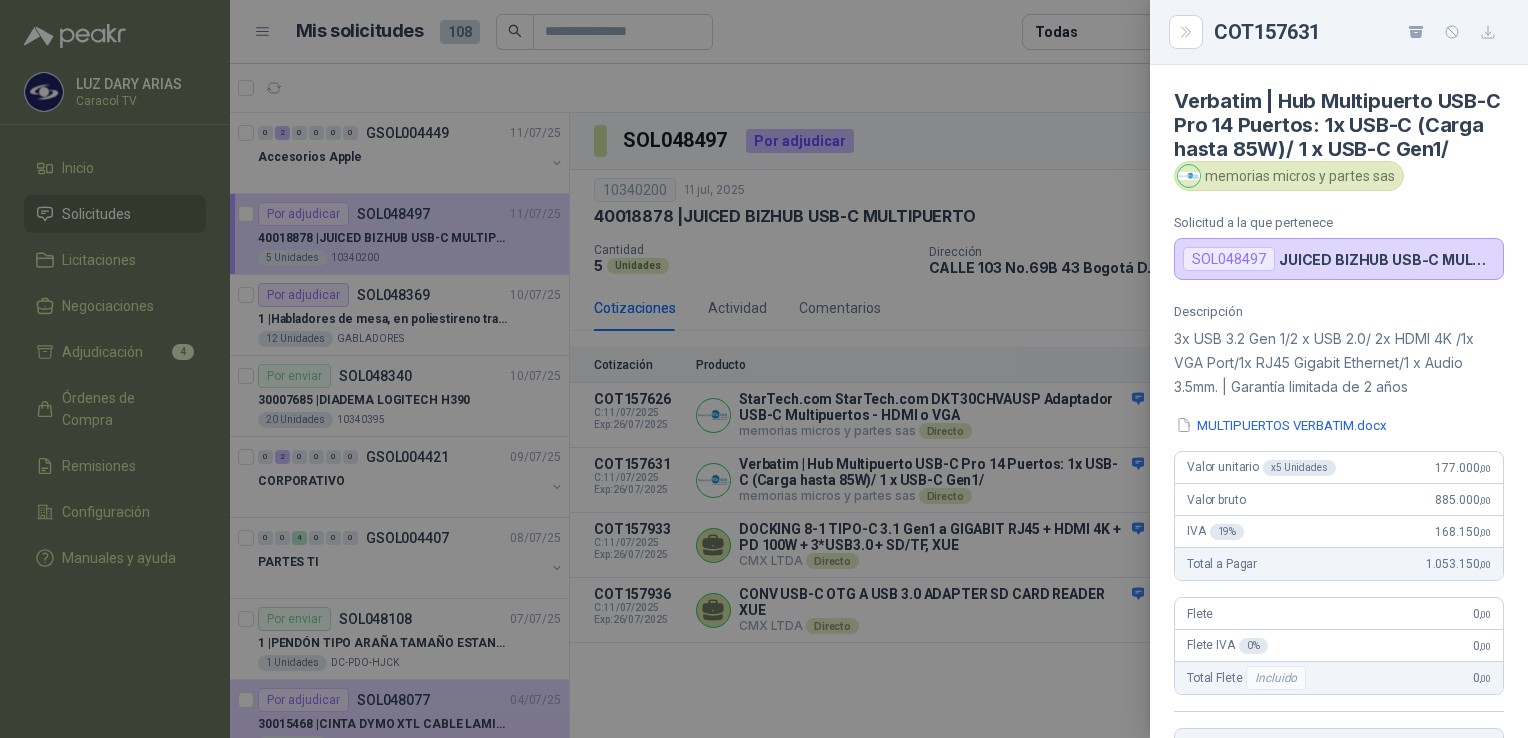 click at bounding box center (764, 369) 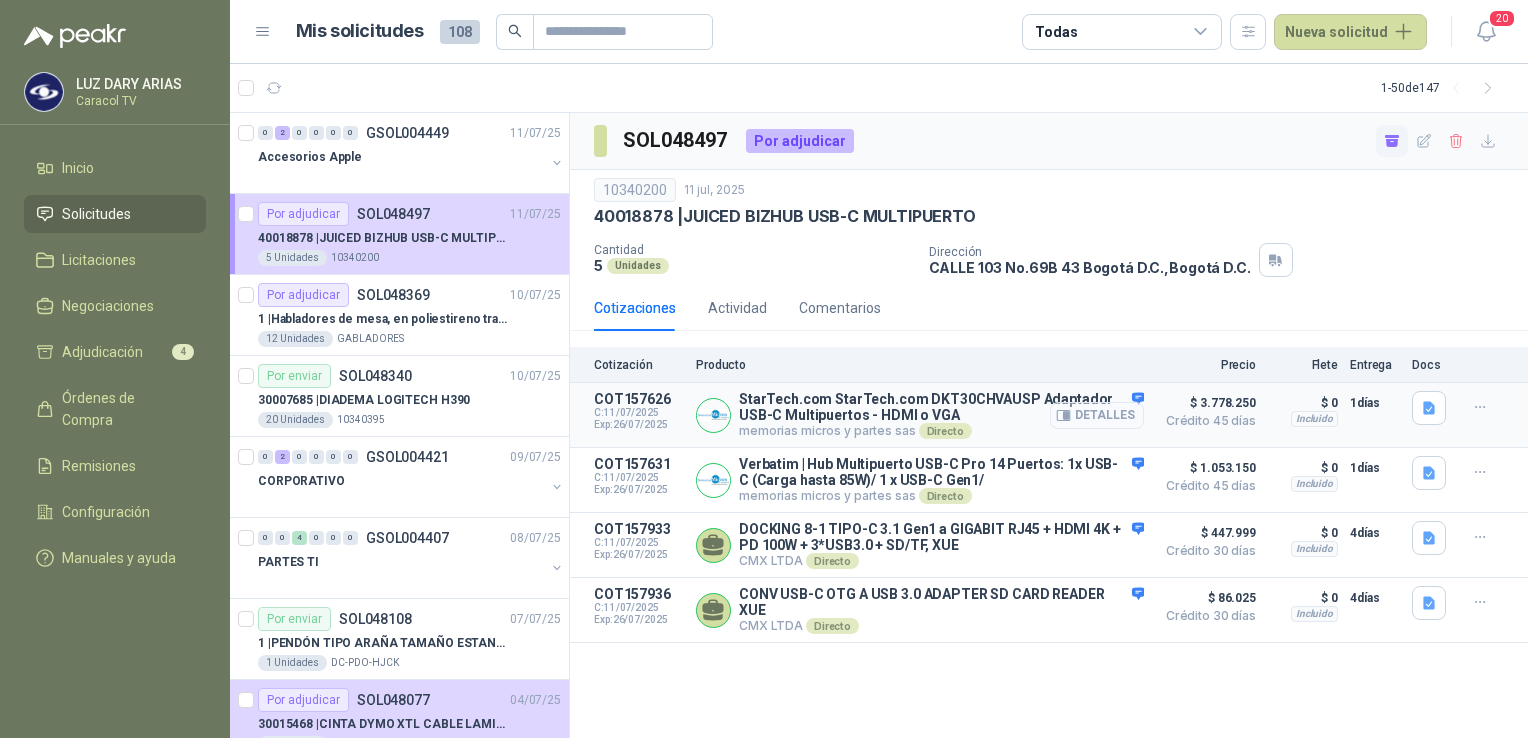 click on "Detalles" at bounding box center [1097, 415] 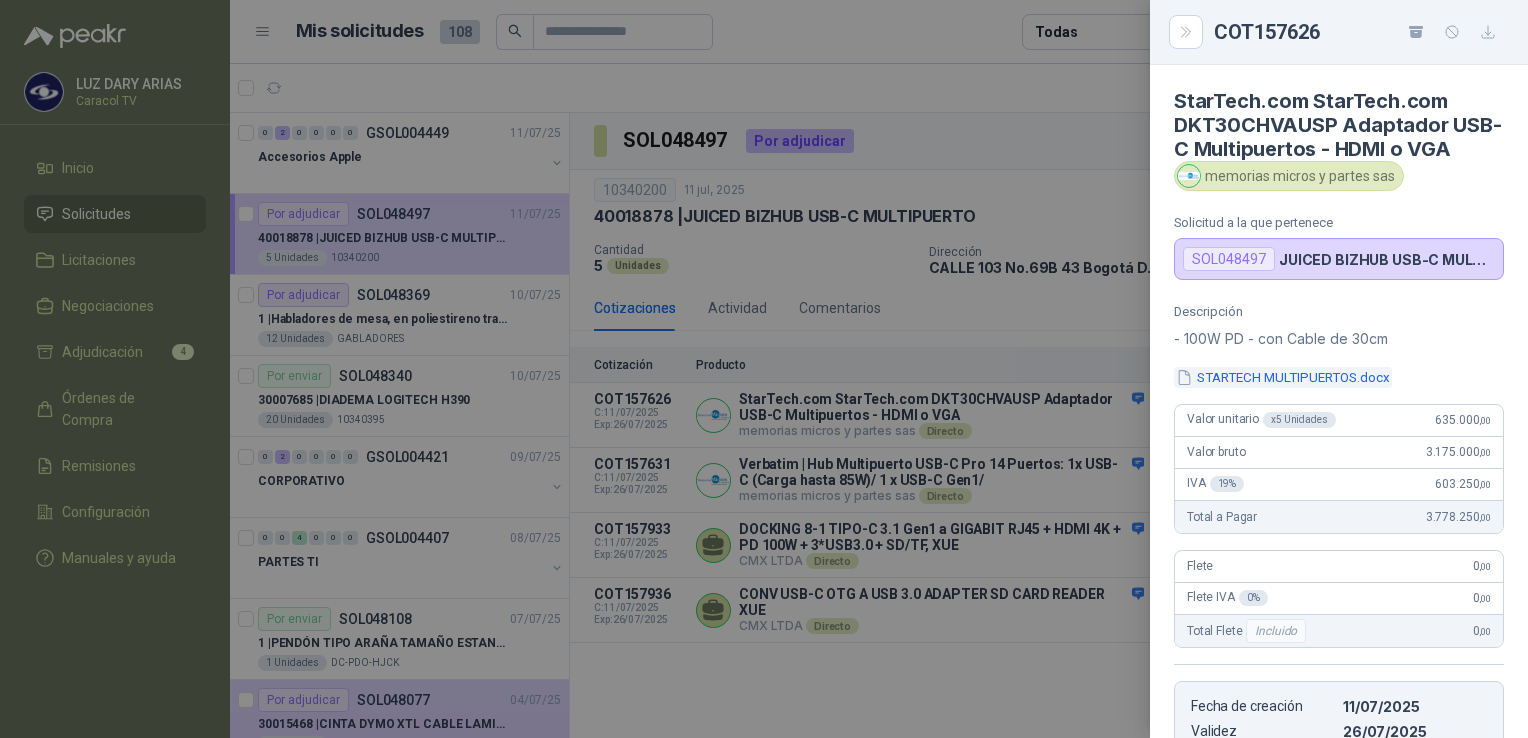 click on "STARTECH MULTIPUERTOS.docx" at bounding box center [1283, 377] 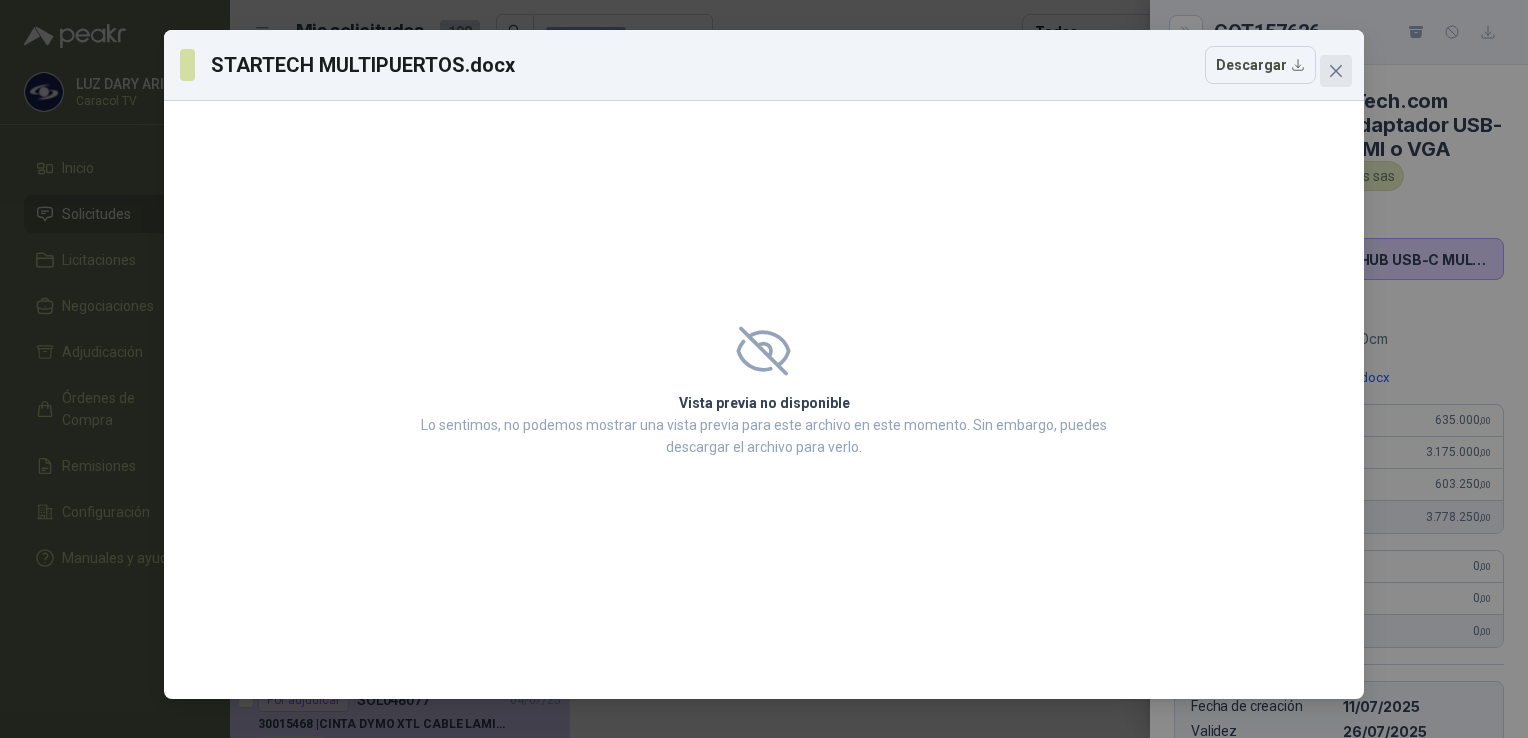 click 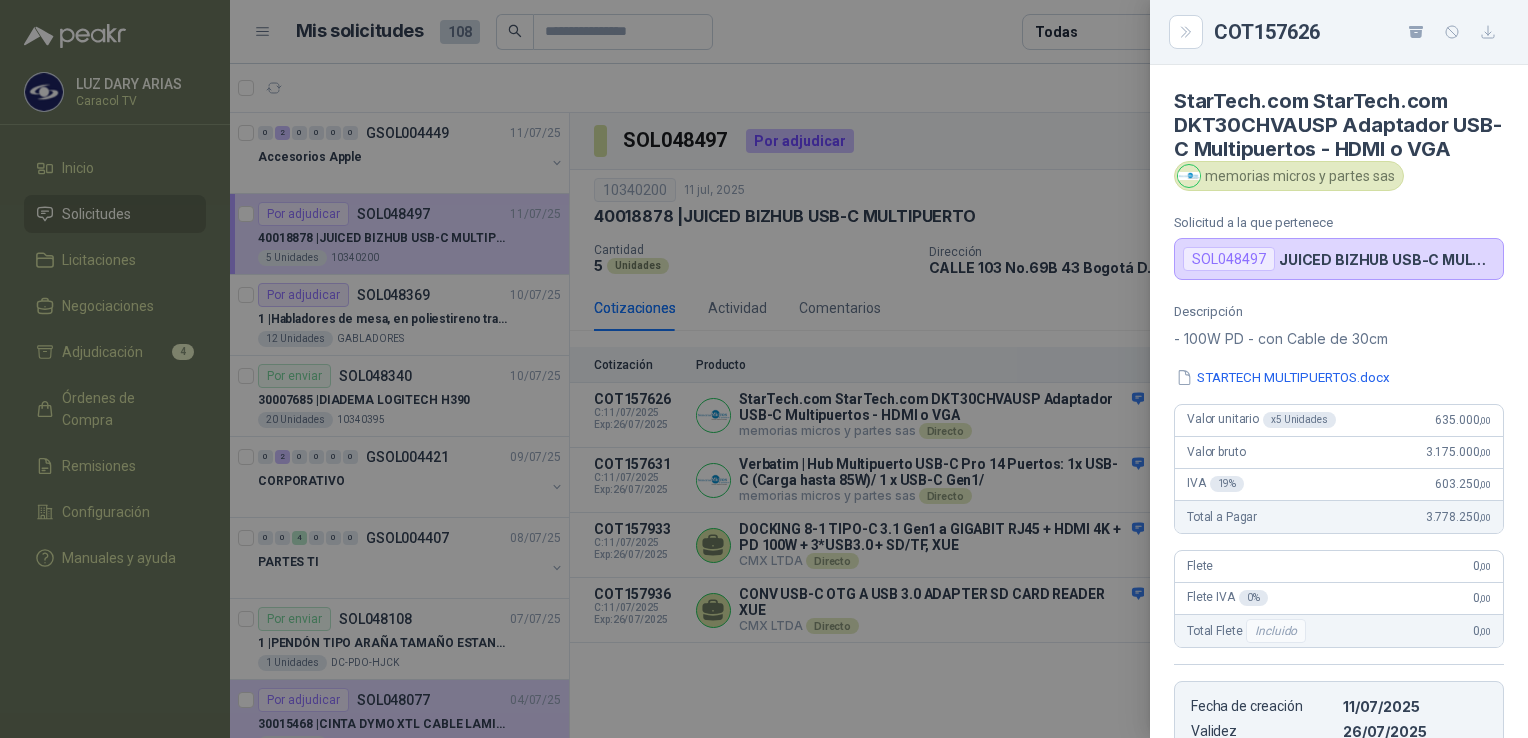 click at bounding box center [764, 369] 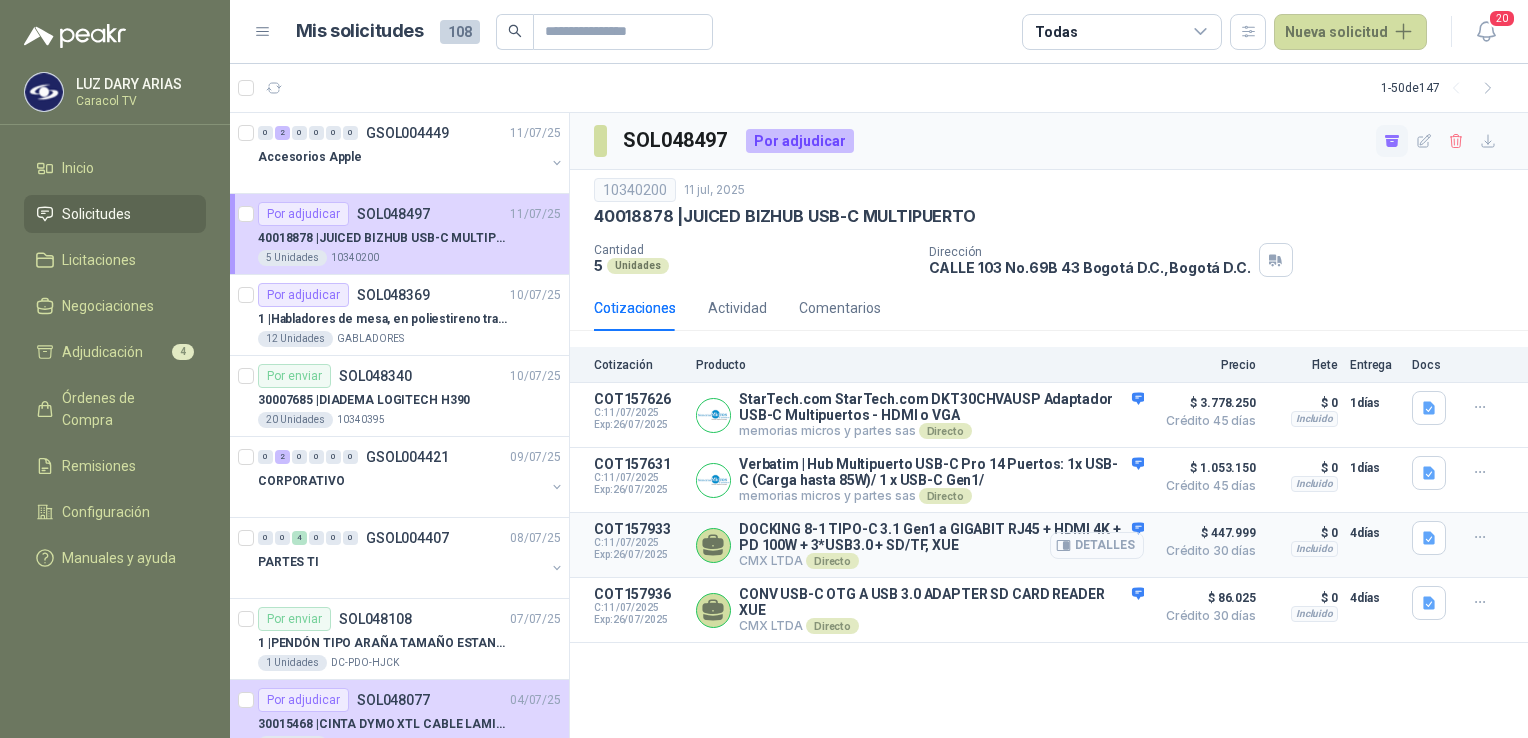 click on "Detalles" at bounding box center (1097, 545) 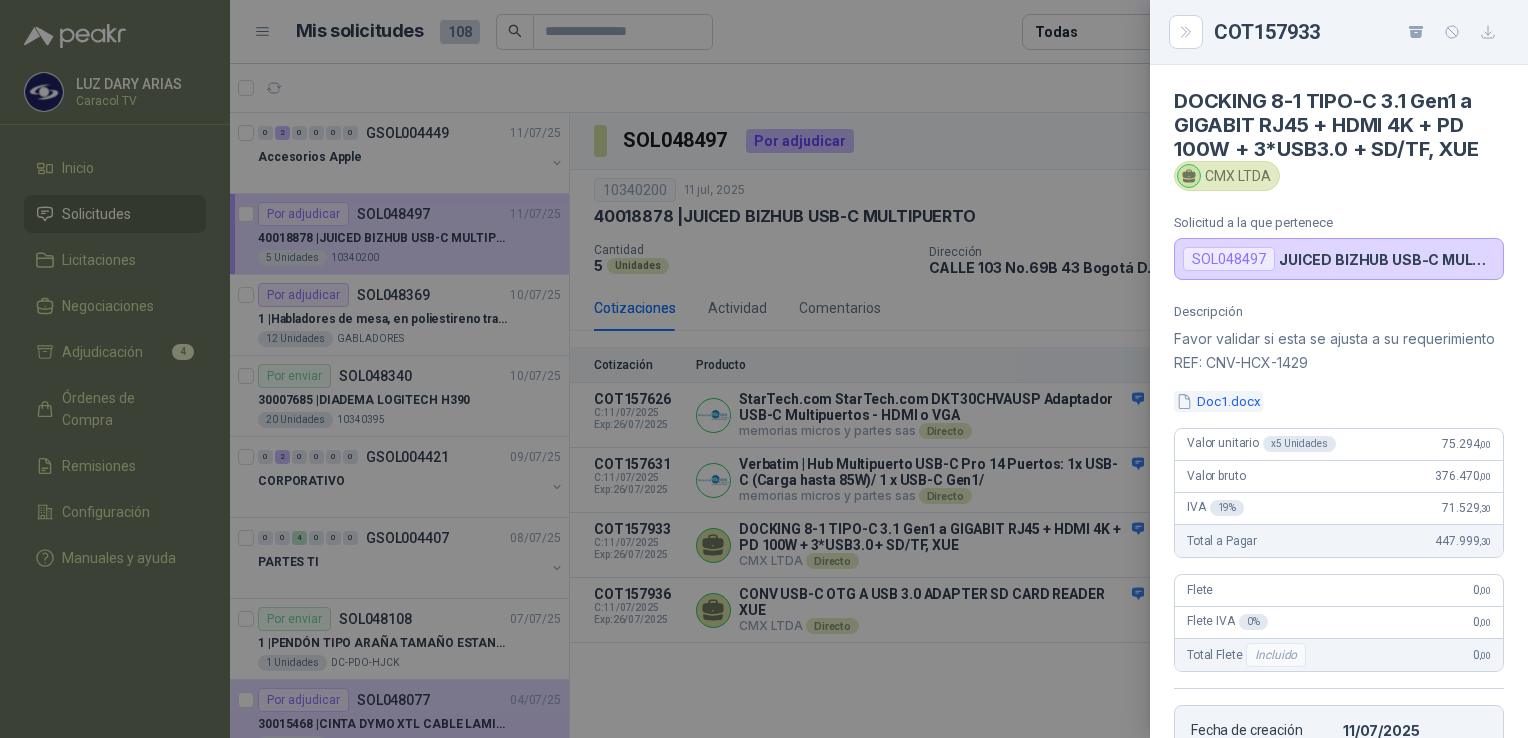 click on "Doc1.docx" at bounding box center (1218, 401) 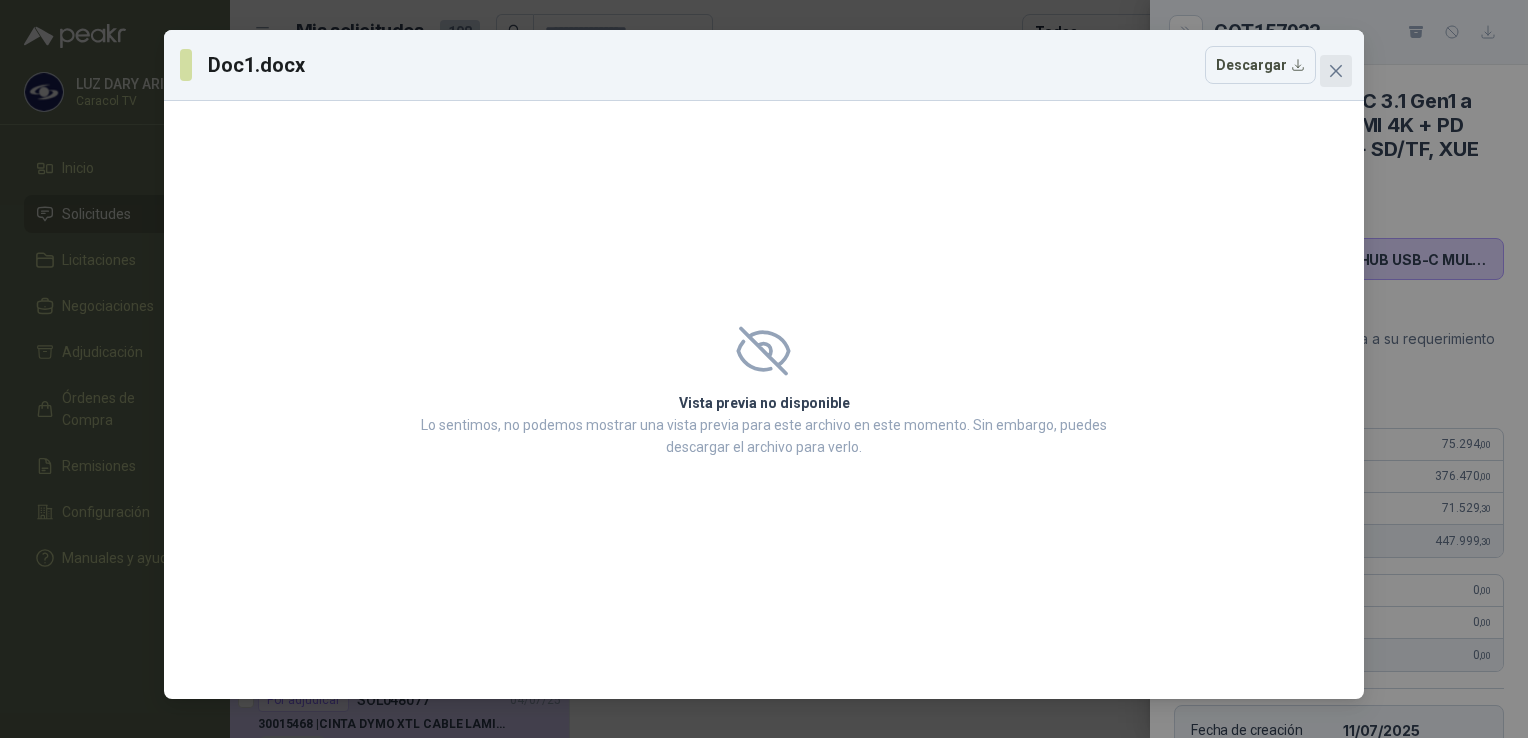 click 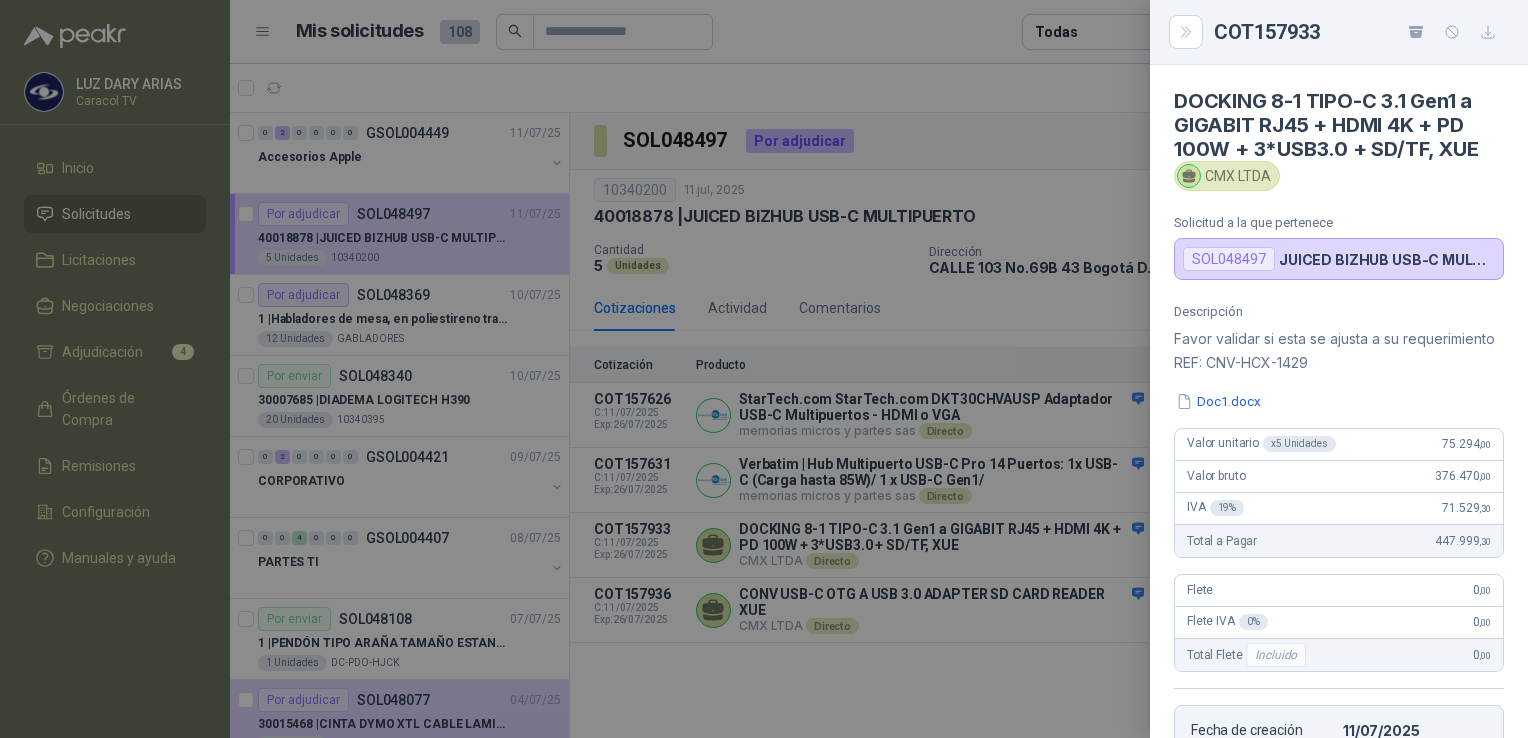 click at bounding box center (764, 369) 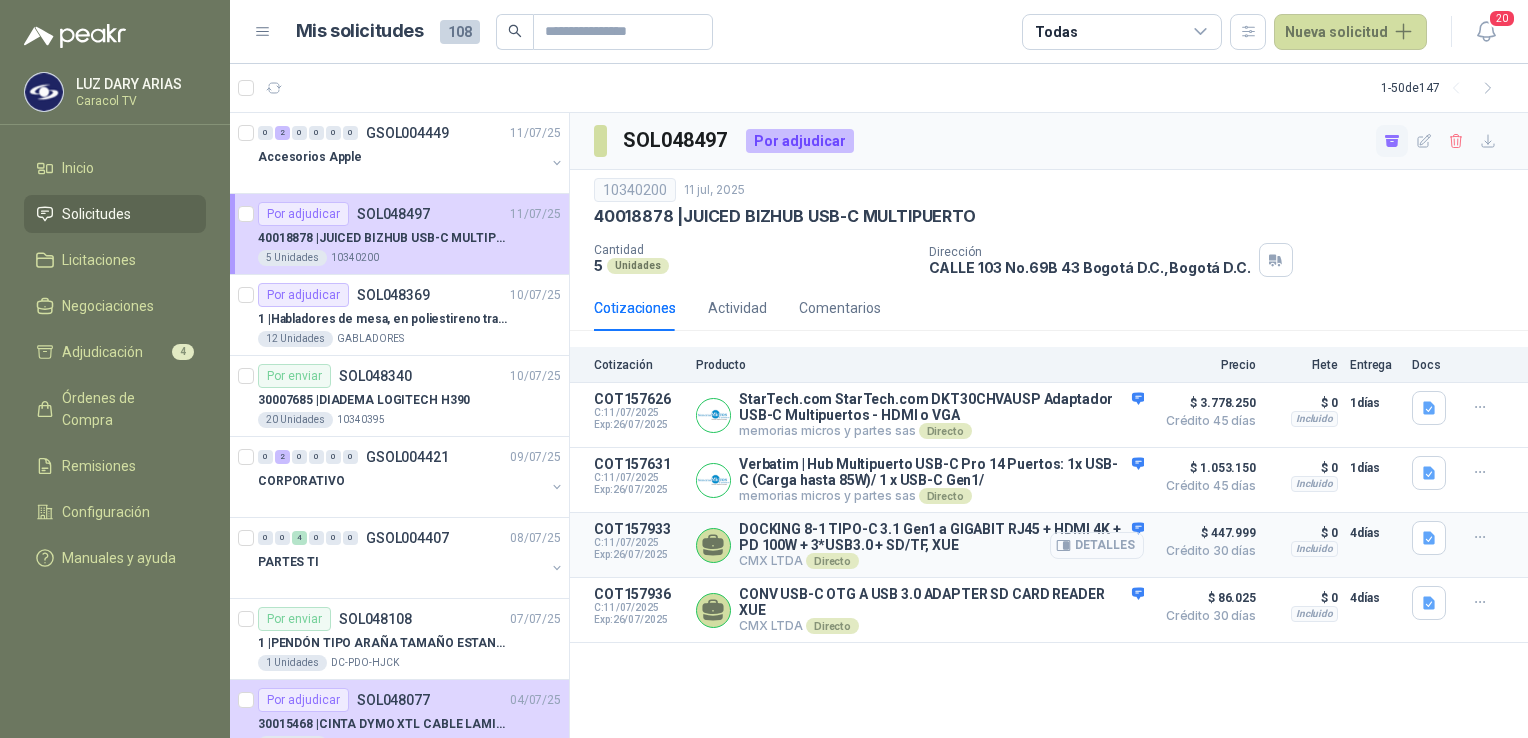 click on "Detalles" at bounding box center (1097, 545) 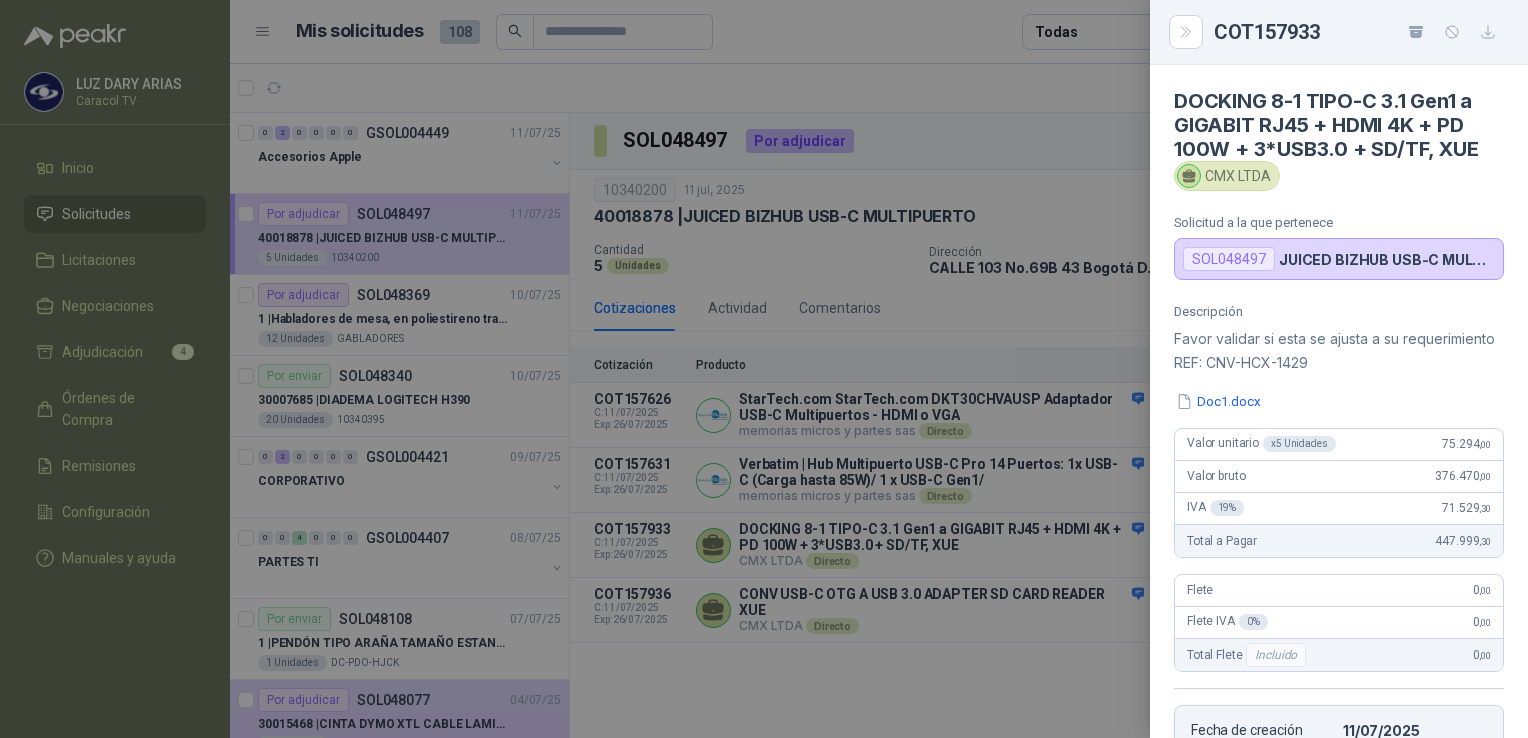 click at bounding box center [764, 369] 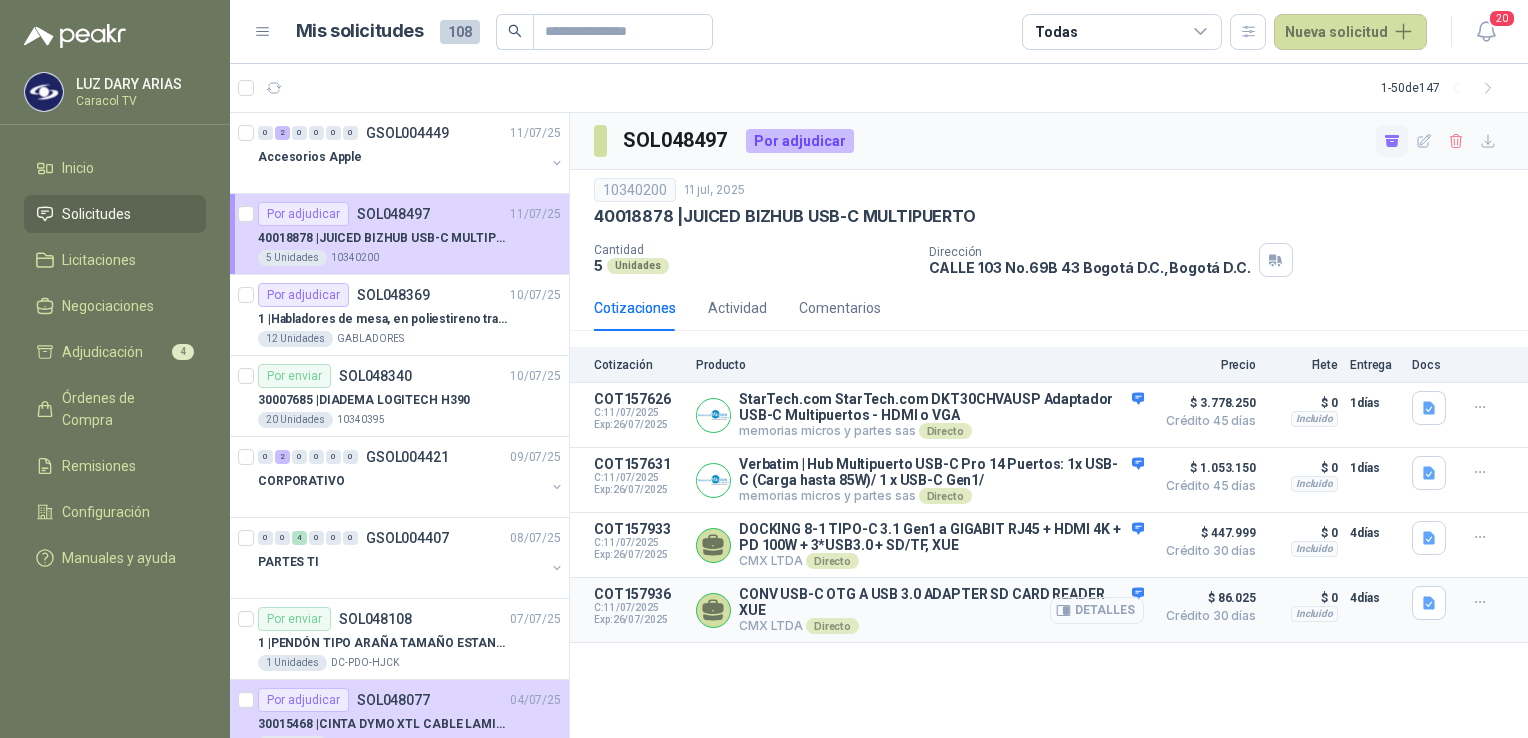 click on "Detalles" at bounding box center [1097, 610] 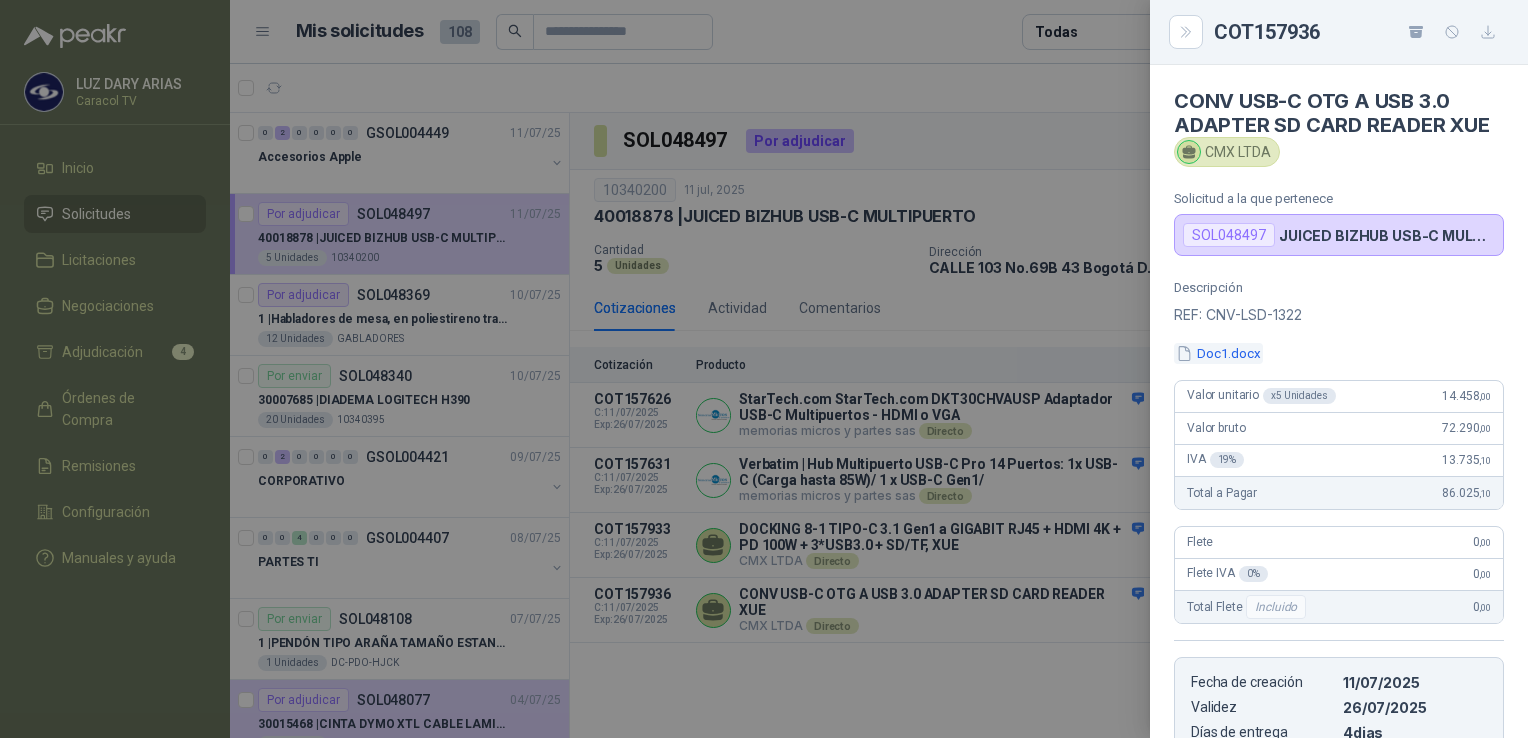 click on "Doc1.docx" at bounding box center (1218, 353) 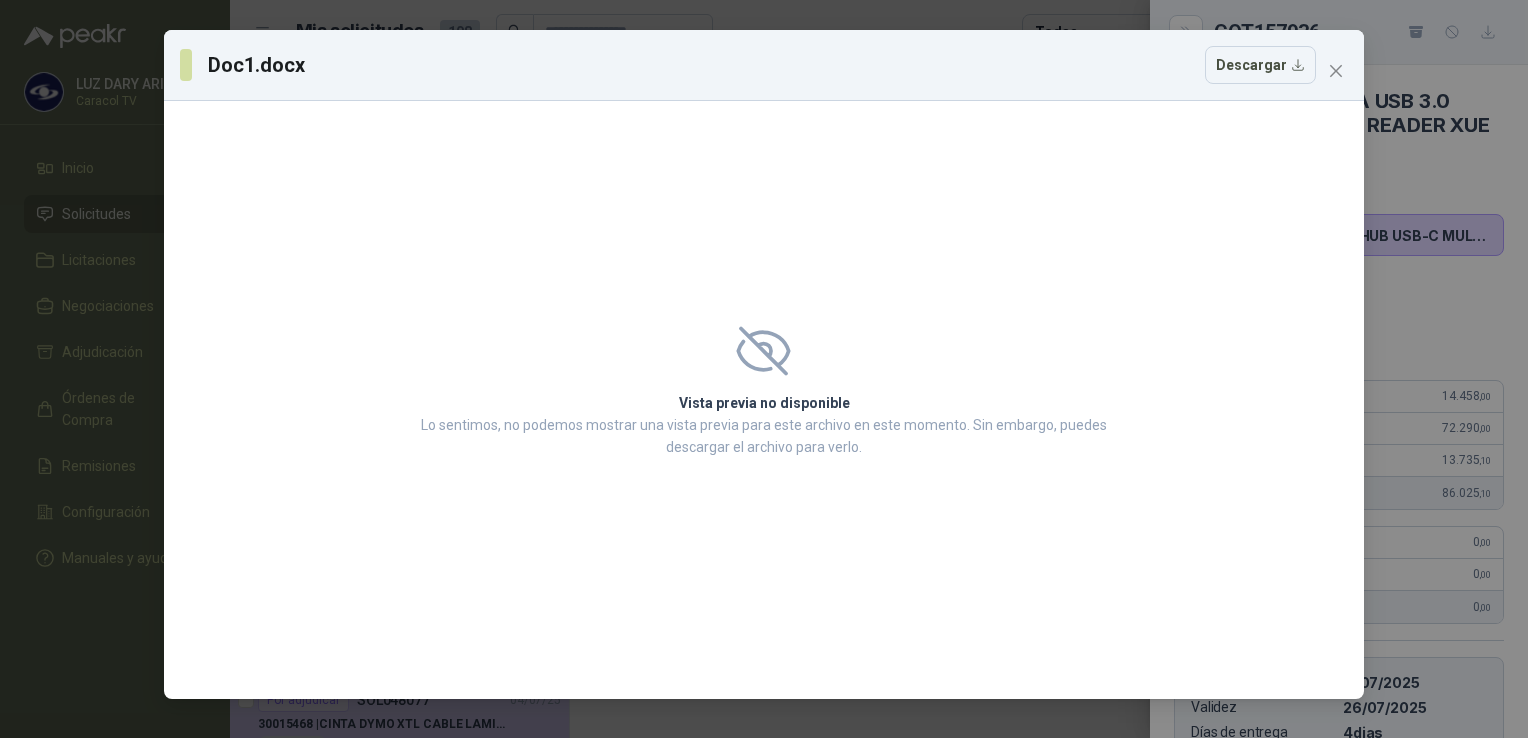 click 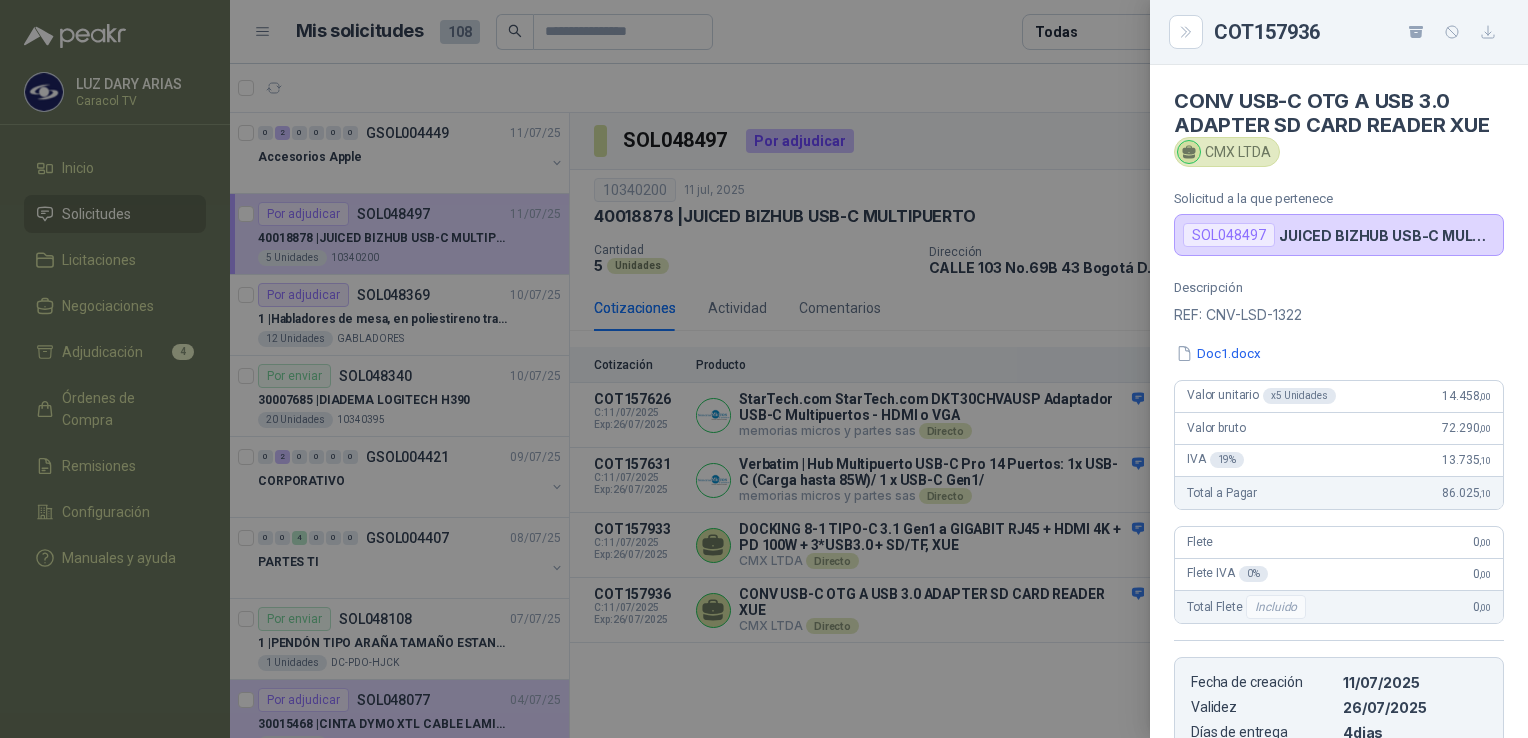 click at bounding box center [764, 369] 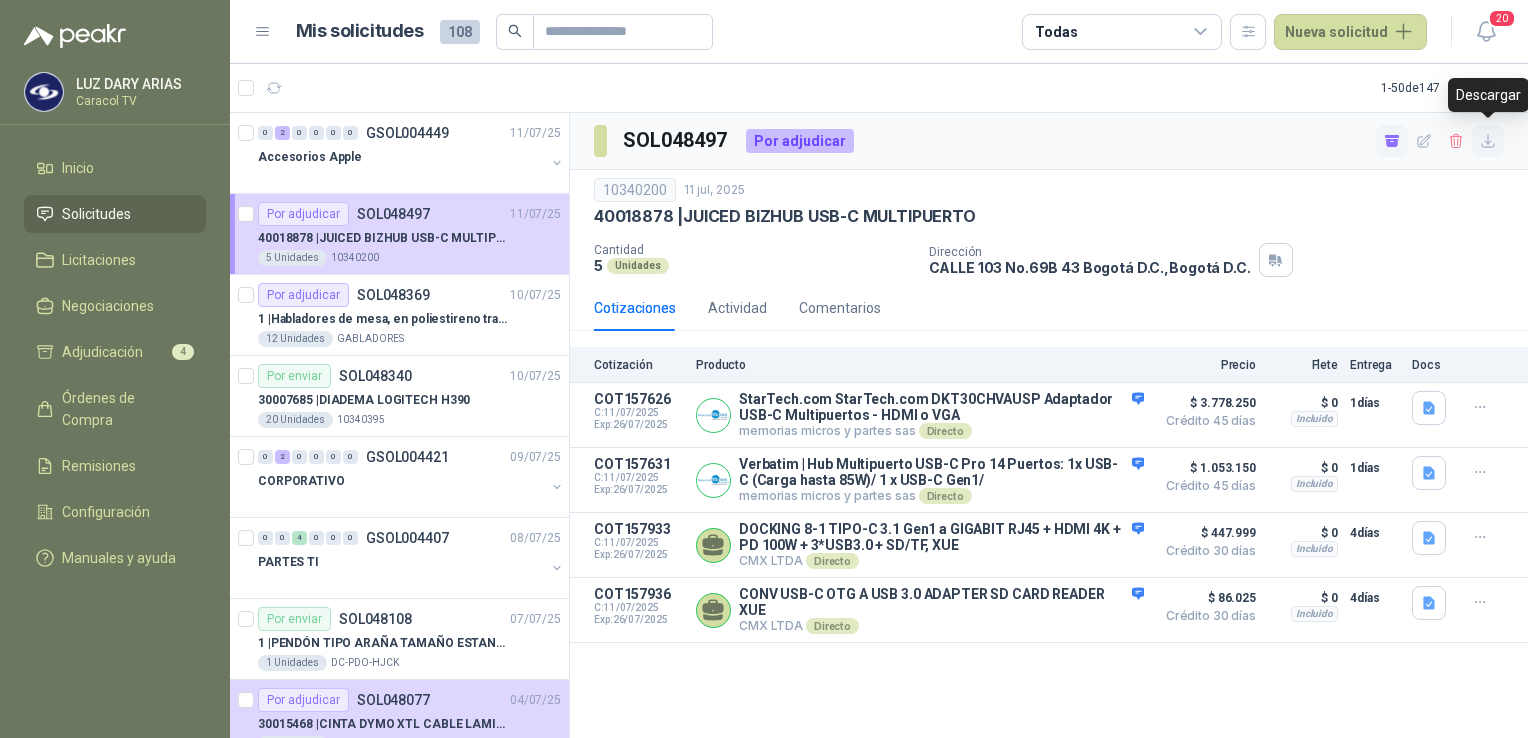 click 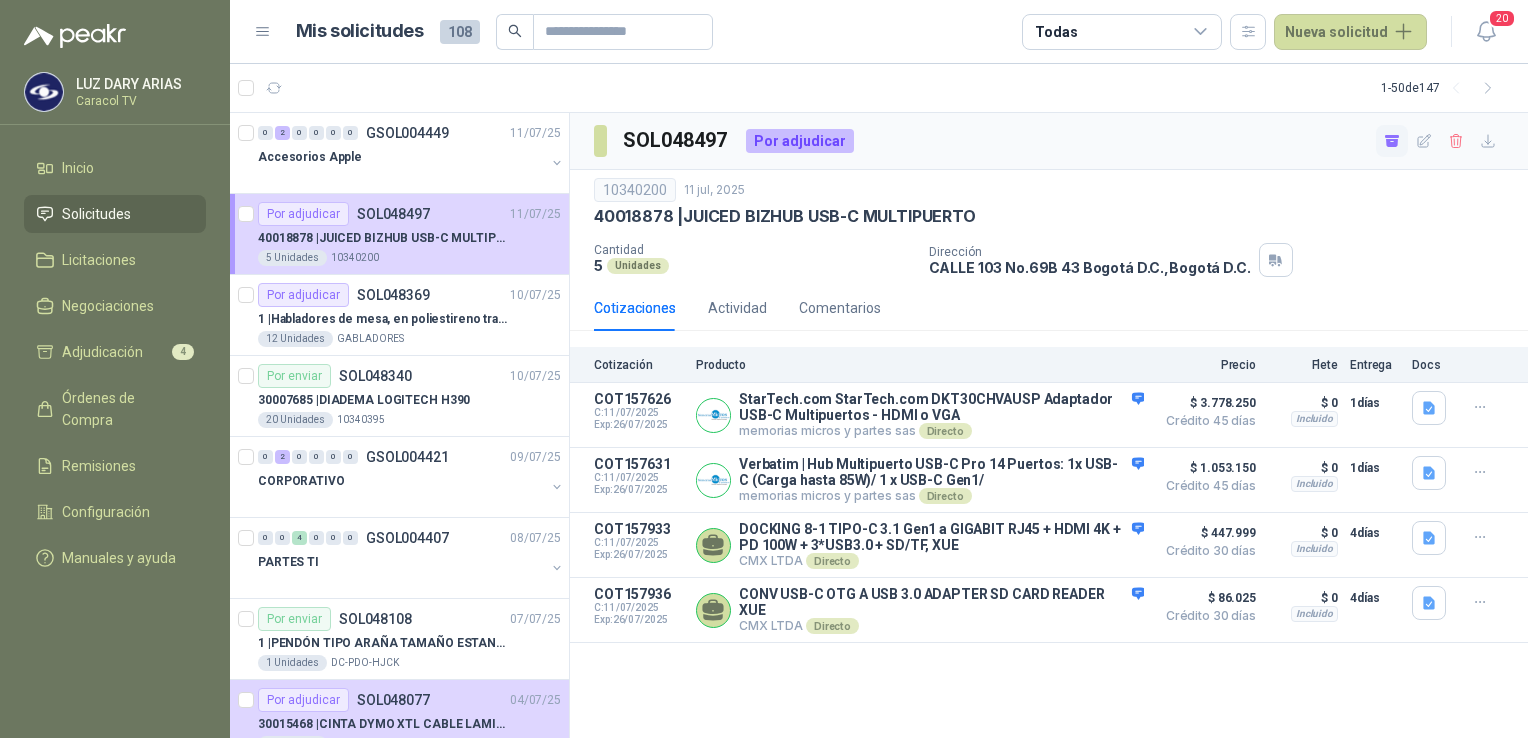 click on "Cotizaciones Actividad Comentarios" at bounding box center [1049, 308] 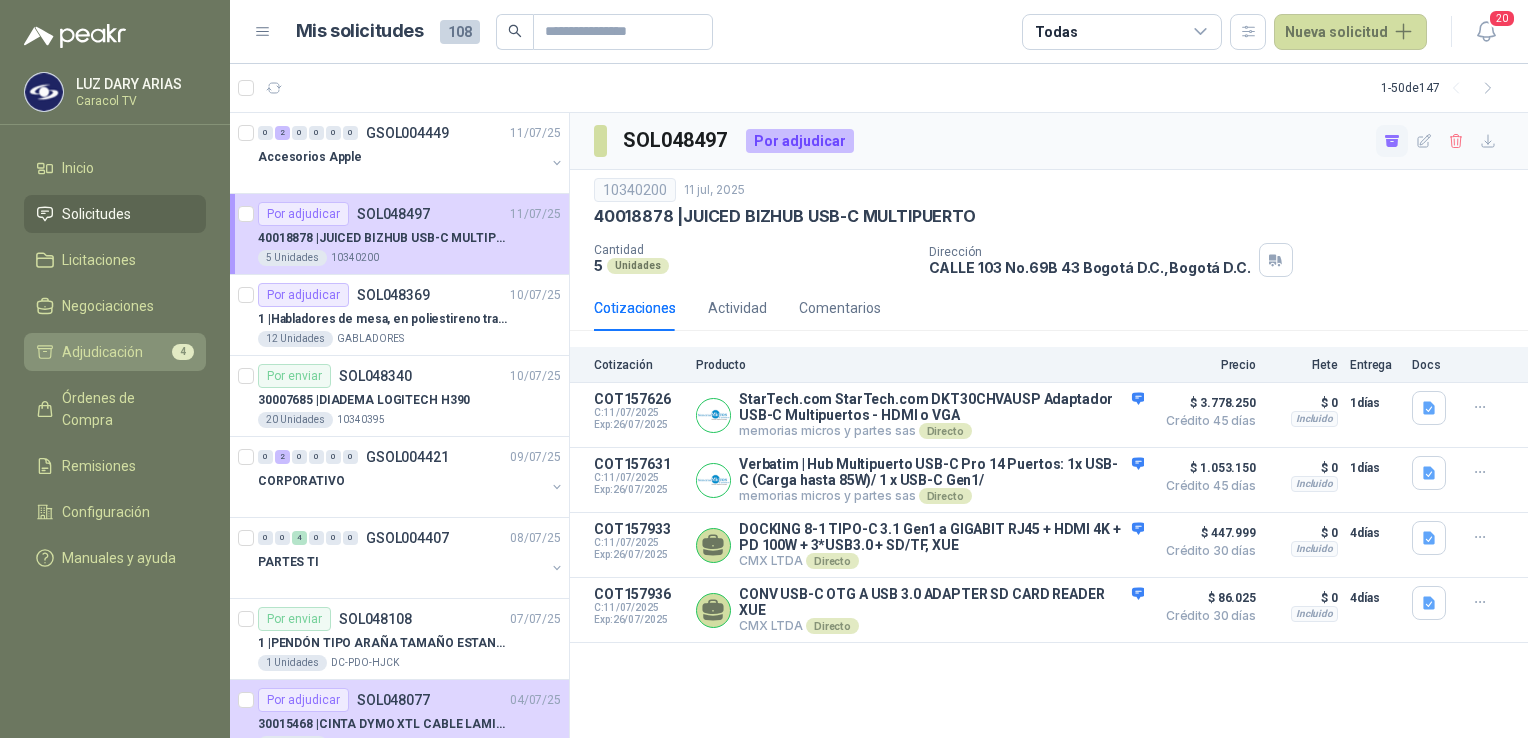 click on "Adjudicación" at bounding box center [102, 352] 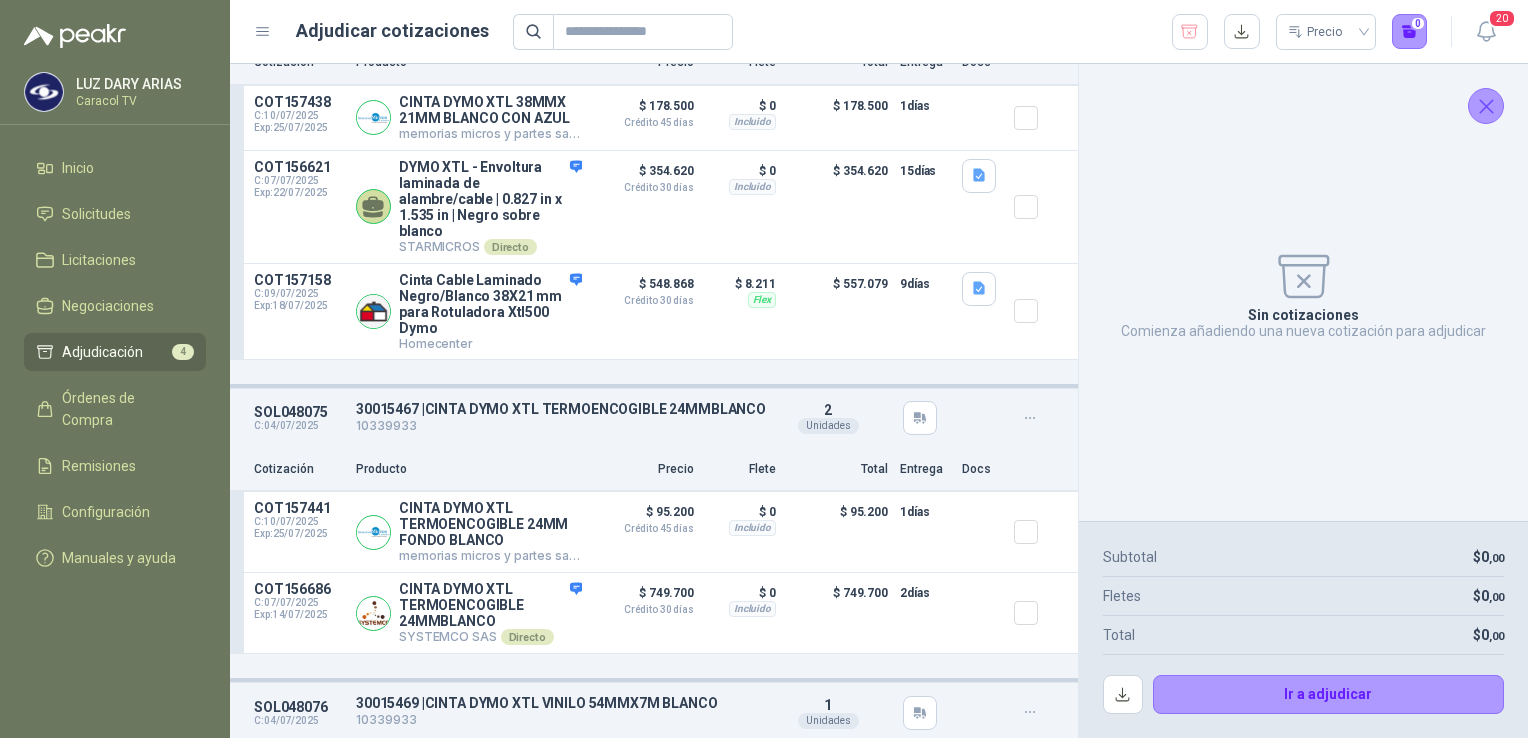 scroll, scrollTop: 0, scrollLeft: 0, axis: both 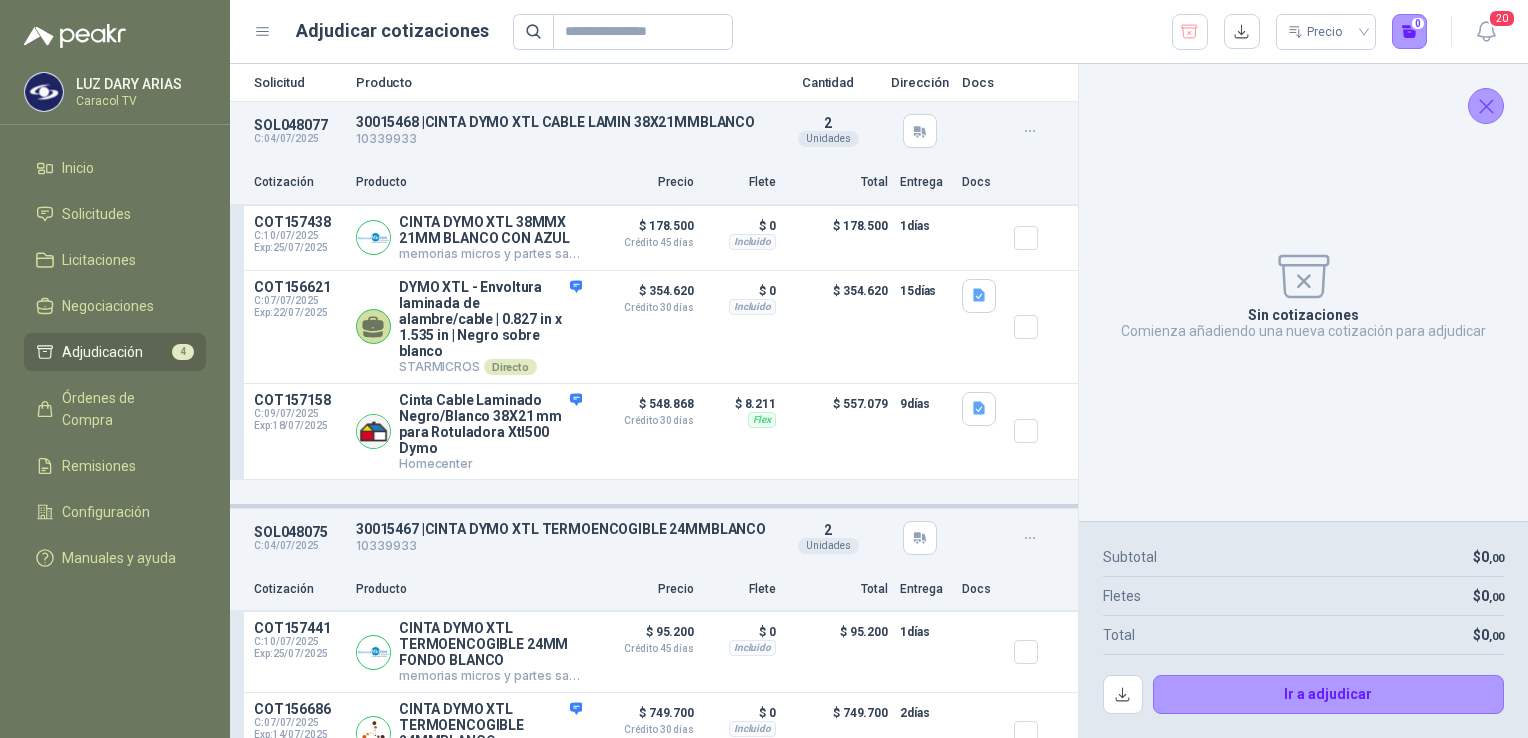 click 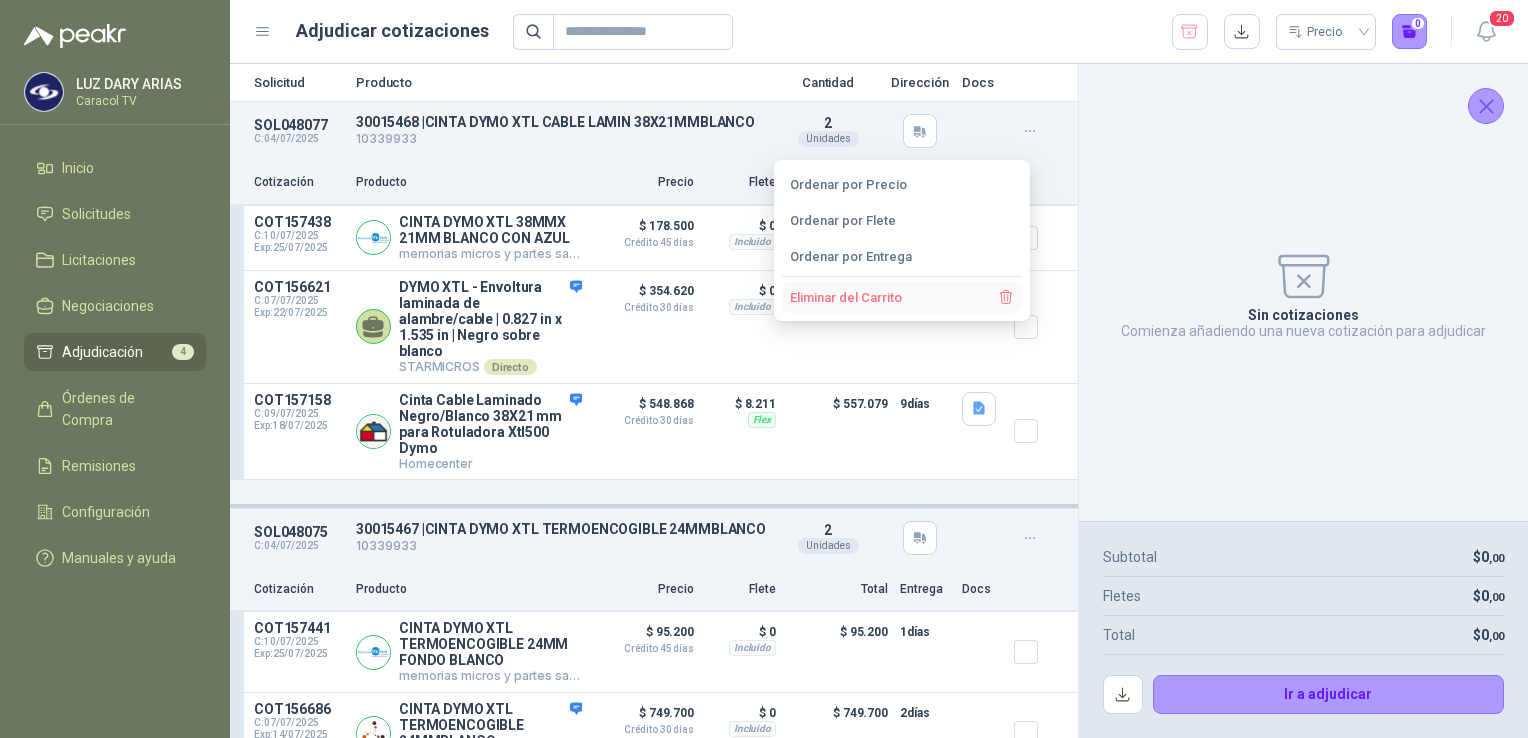 click on "Eliminar del Carrito" at bounding box center [902, 297] 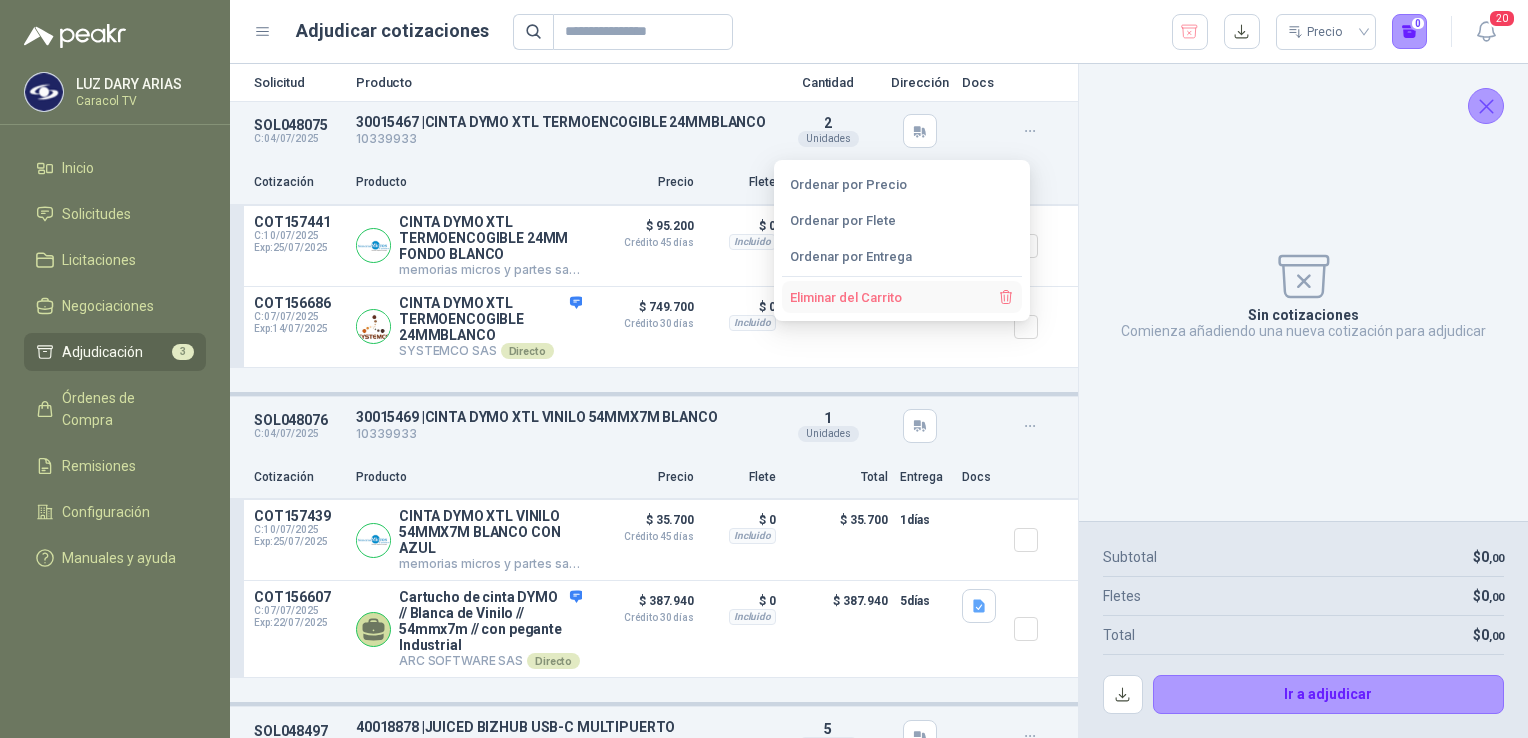 click on "Eliminar del Carrito" at bounding box center [902, 297] 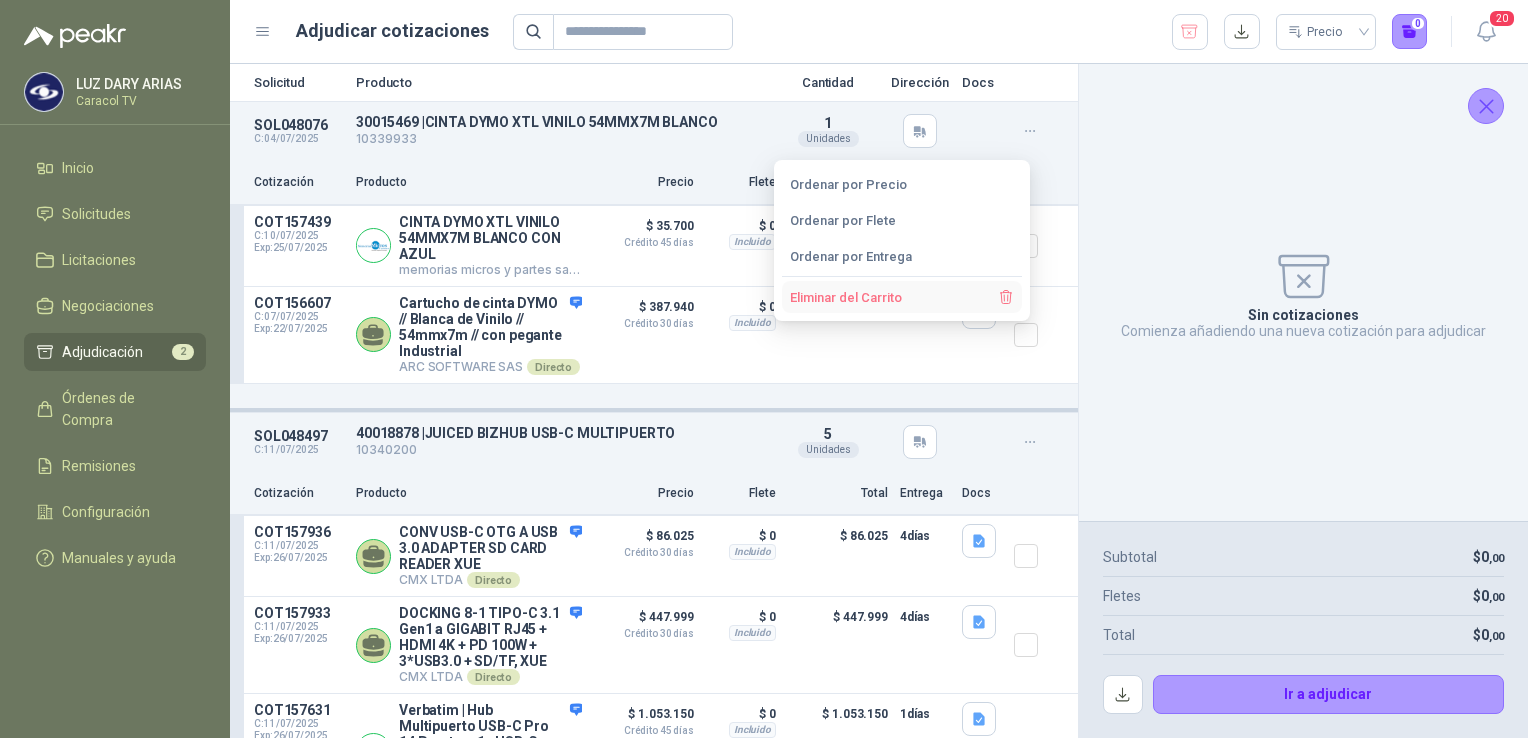 click 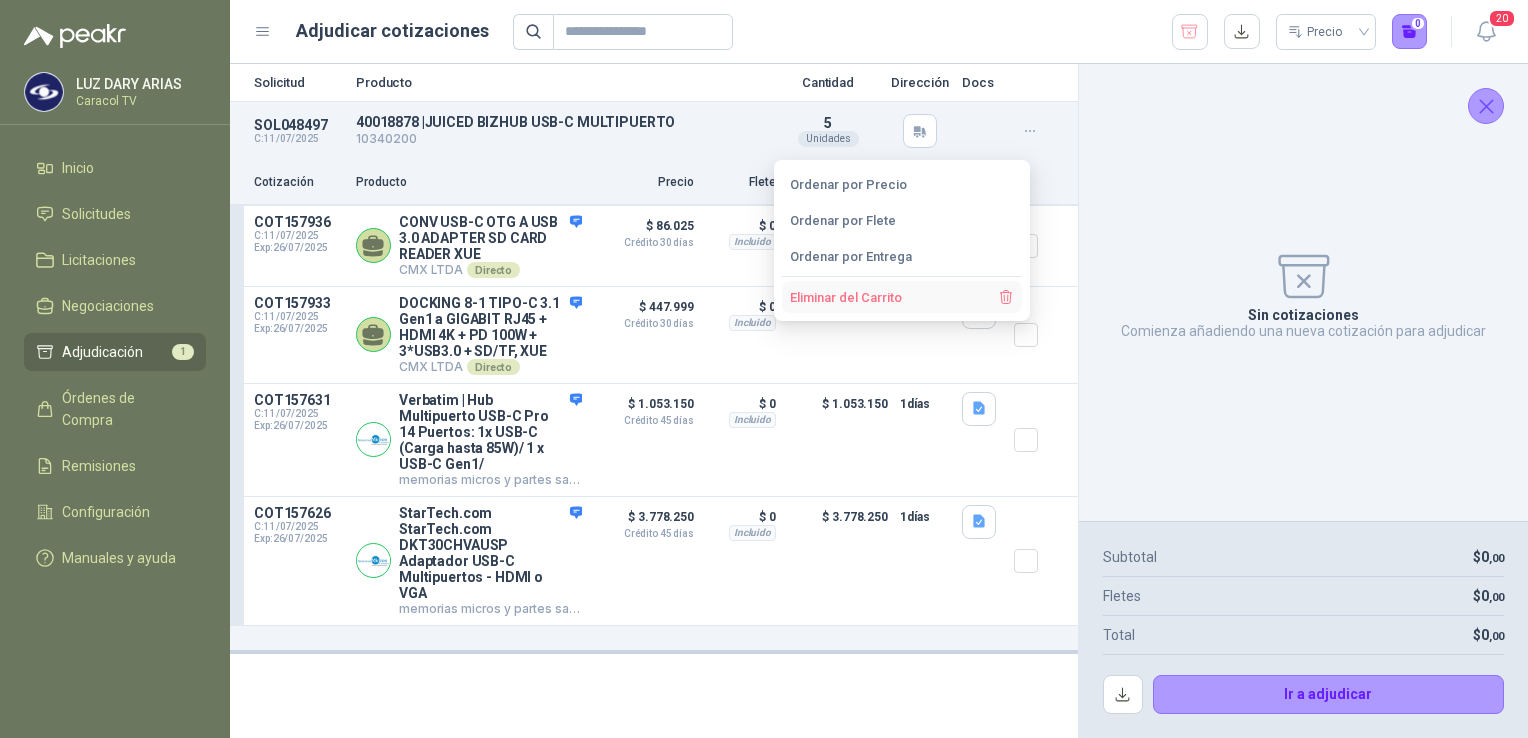 click 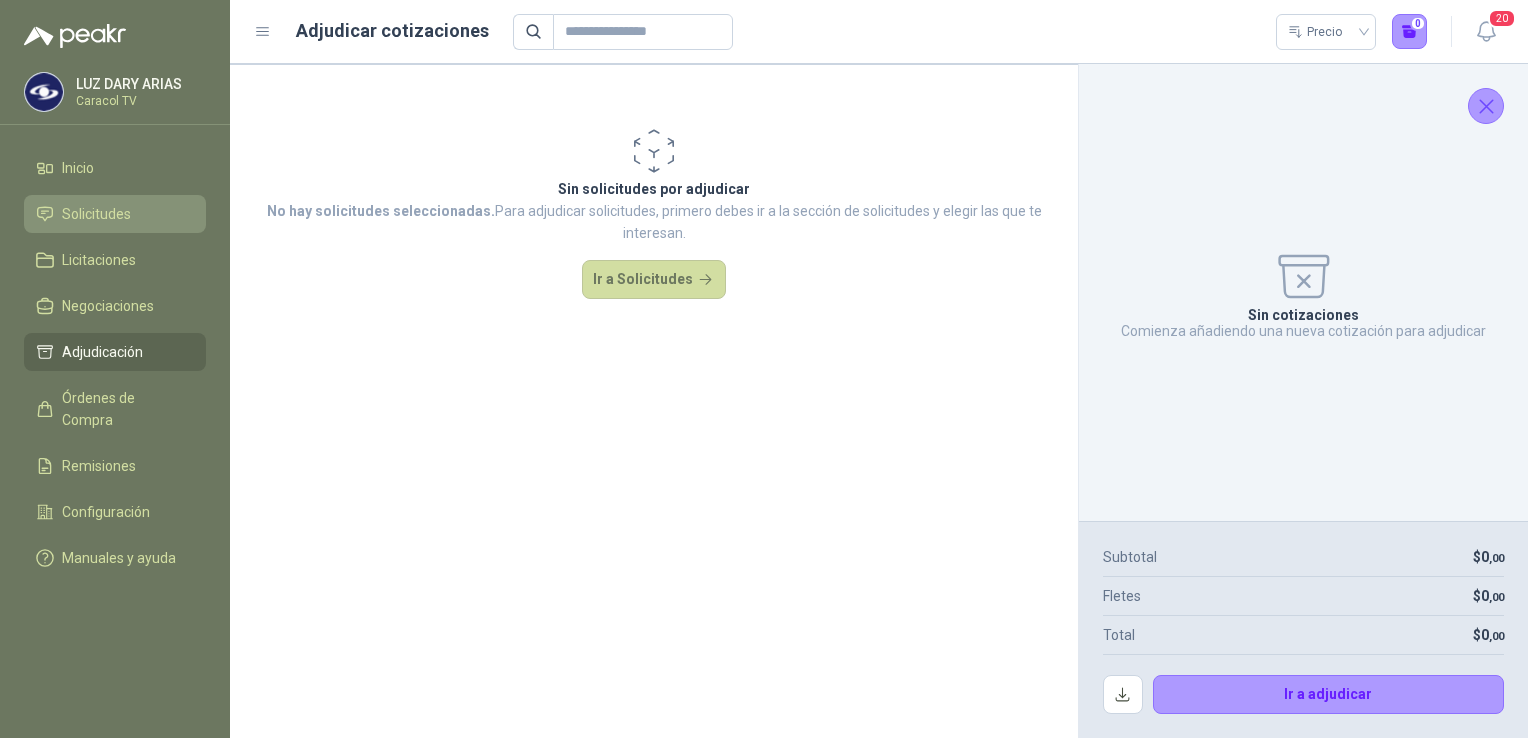 click on "Solicitudes" at bounding box center [96, 214] 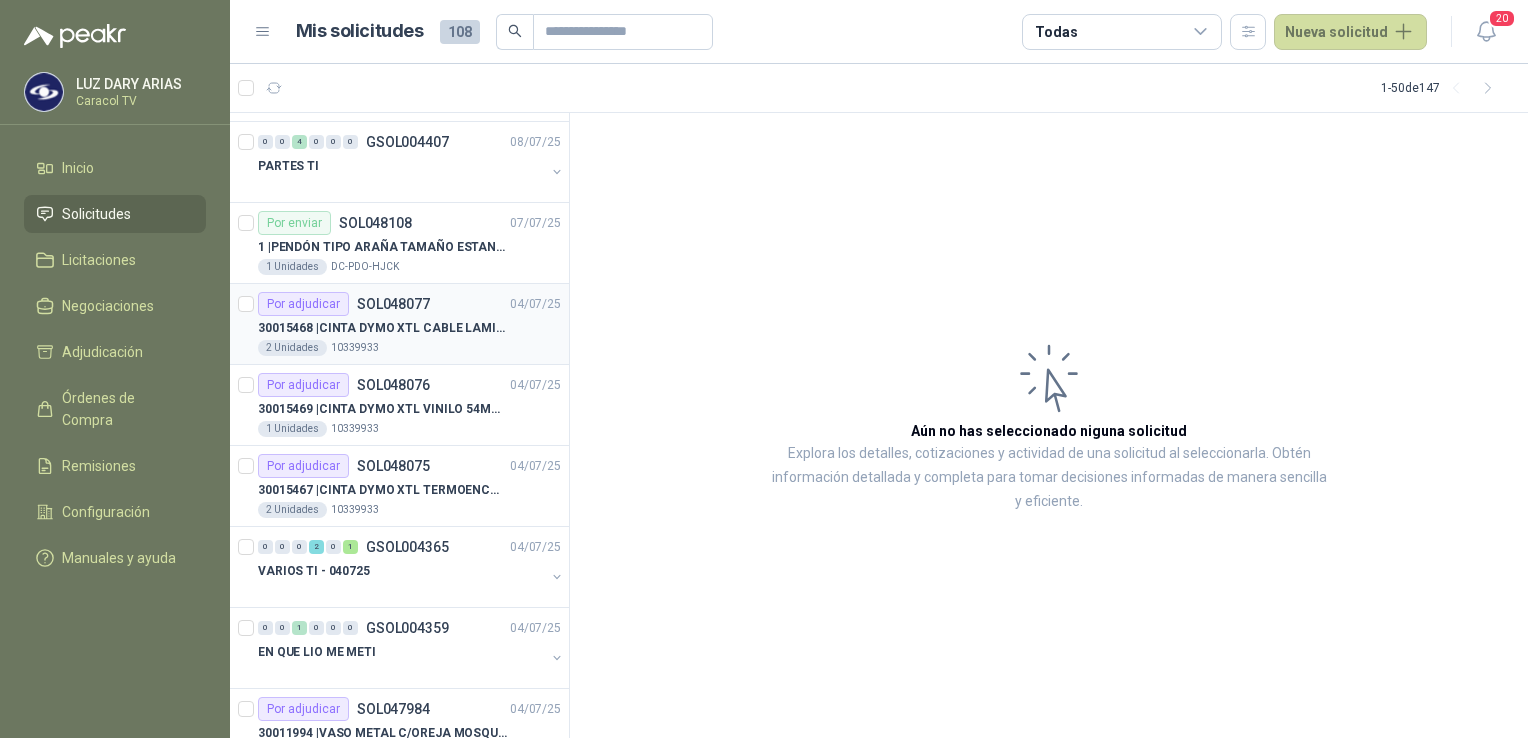 scroll, scrollTop: 400, scrollLeft: 0, axis: vertical 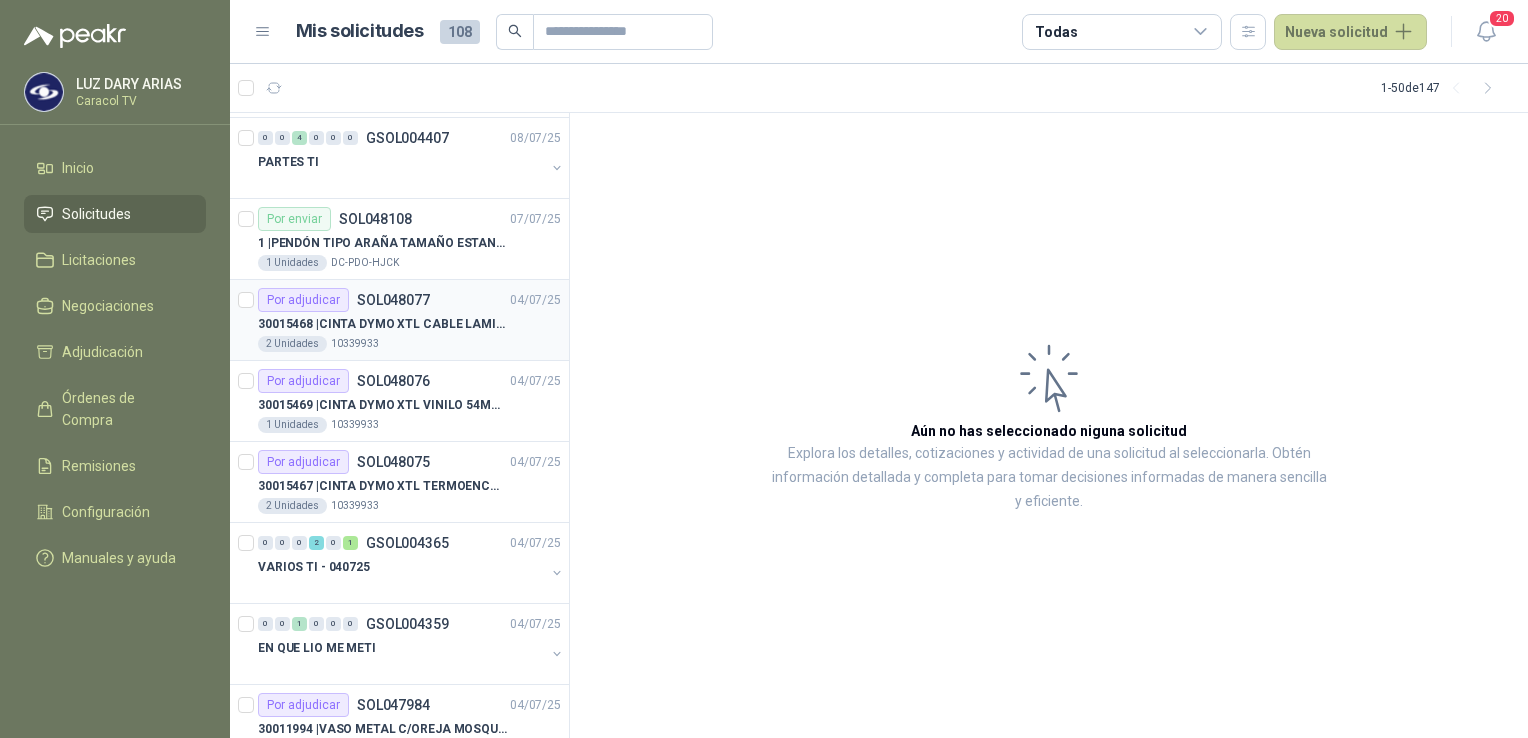 click on "2   Unidades 10339933" at bounding box center [409, 344] 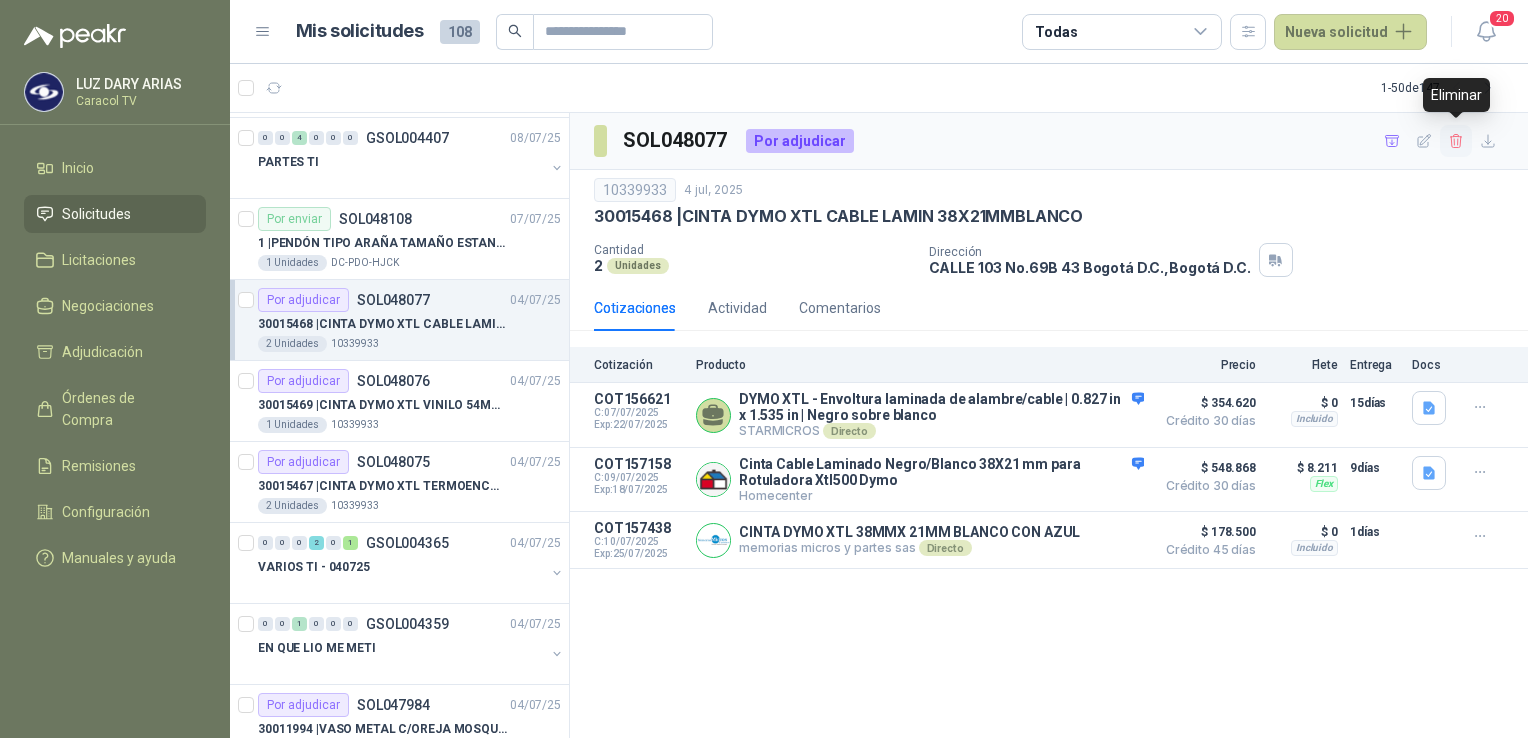 click 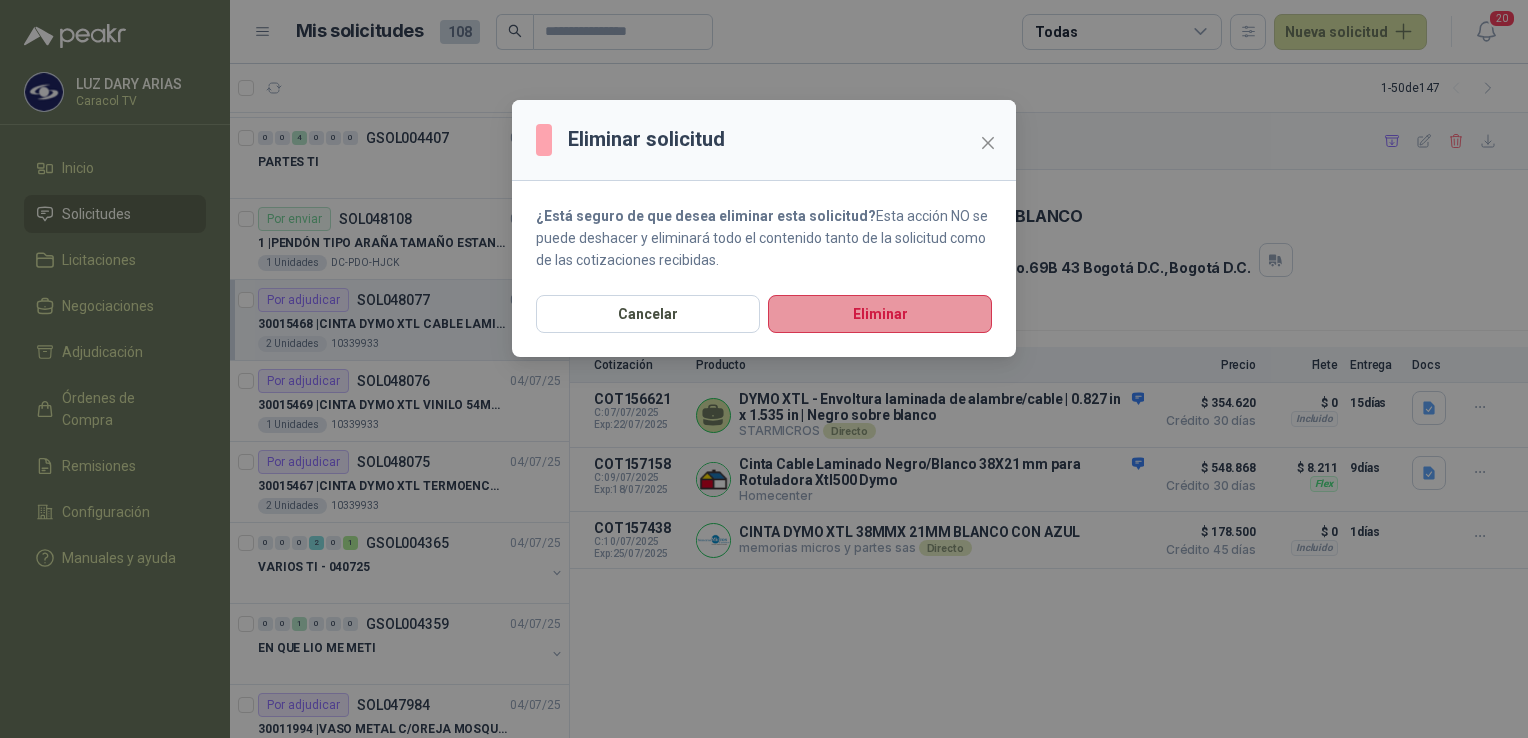 click on "Eliminar" at bounding box center (880, 314) 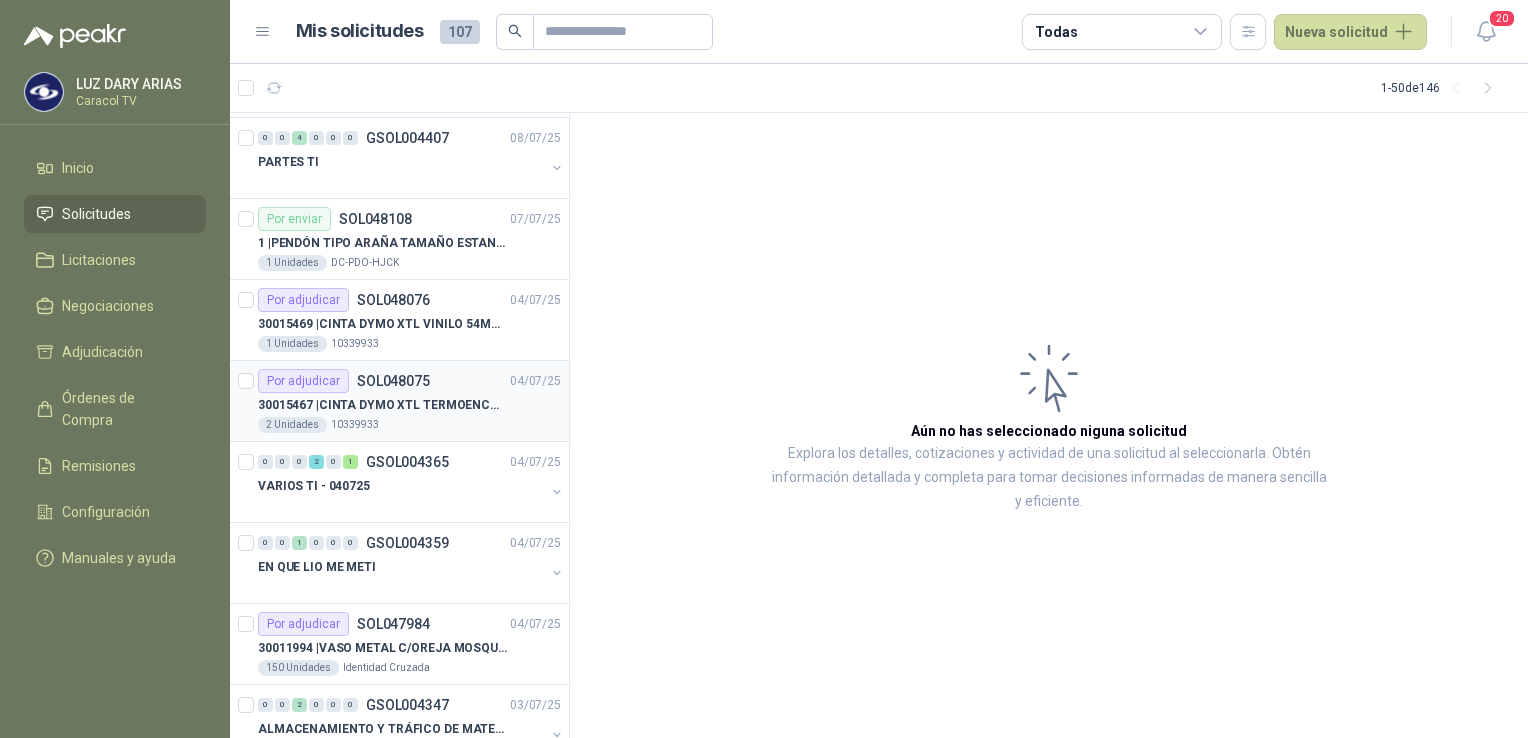 click on "Por adjudicar SOL048075 04/07/25" at bounding box center [409, 381] 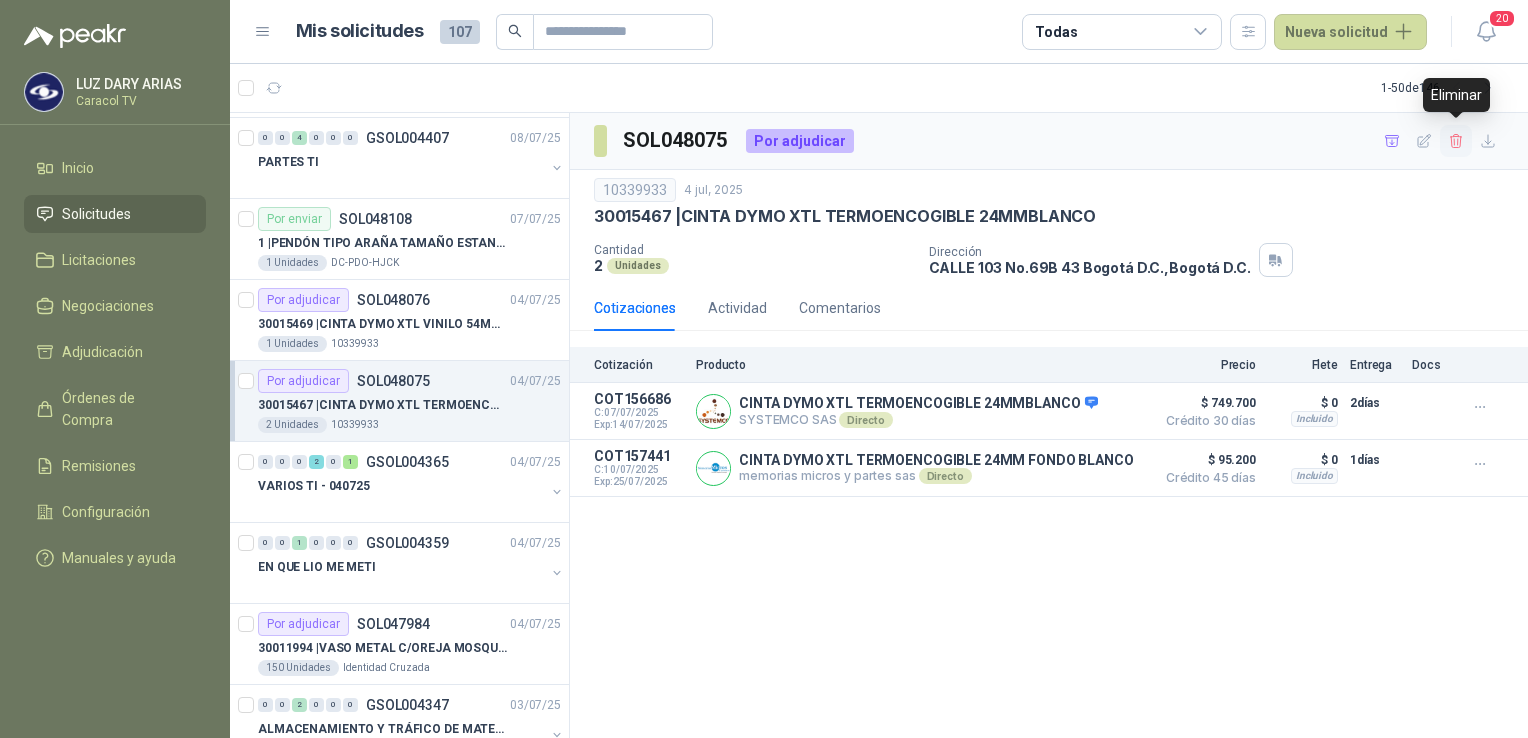 click 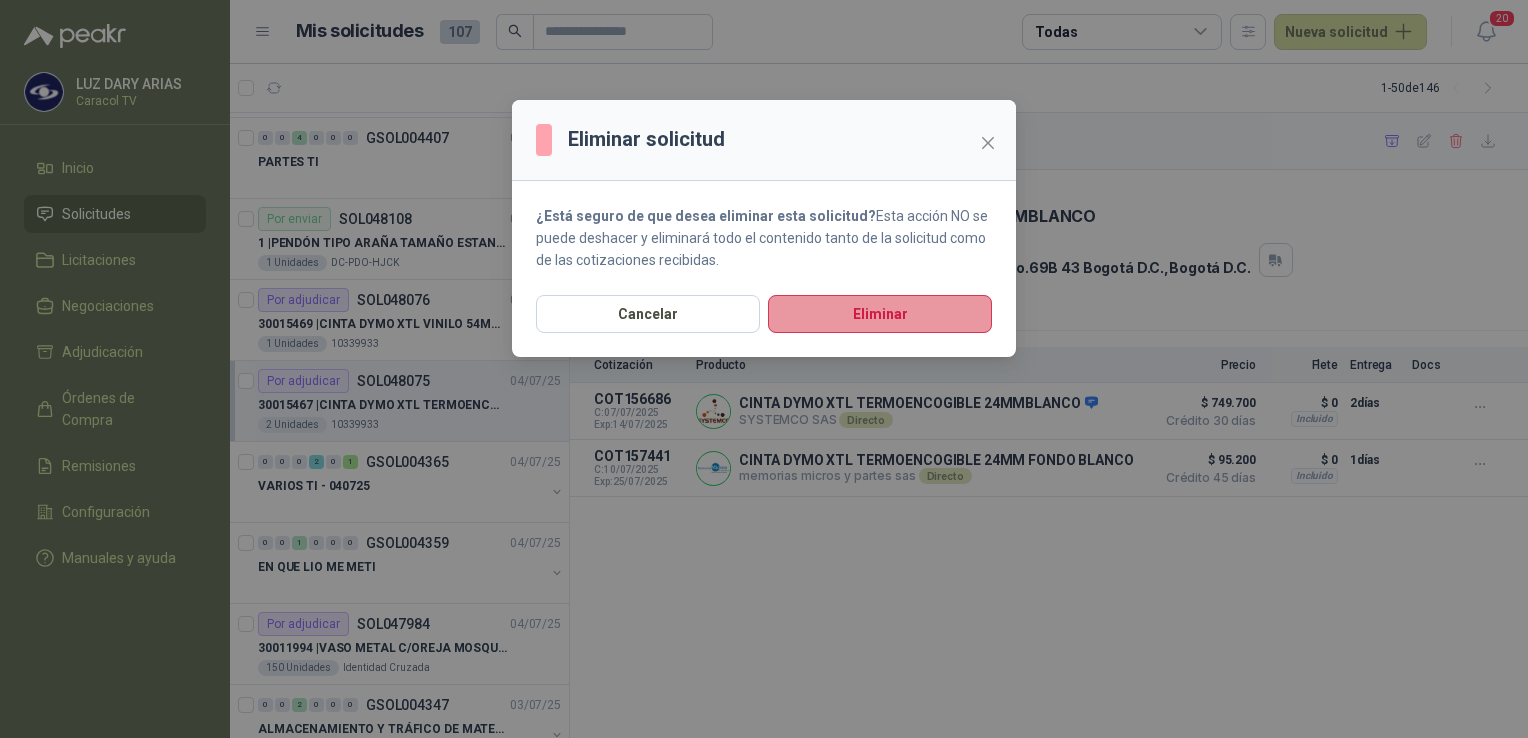 click on "Eliminar" at bounding box center (880, 314) 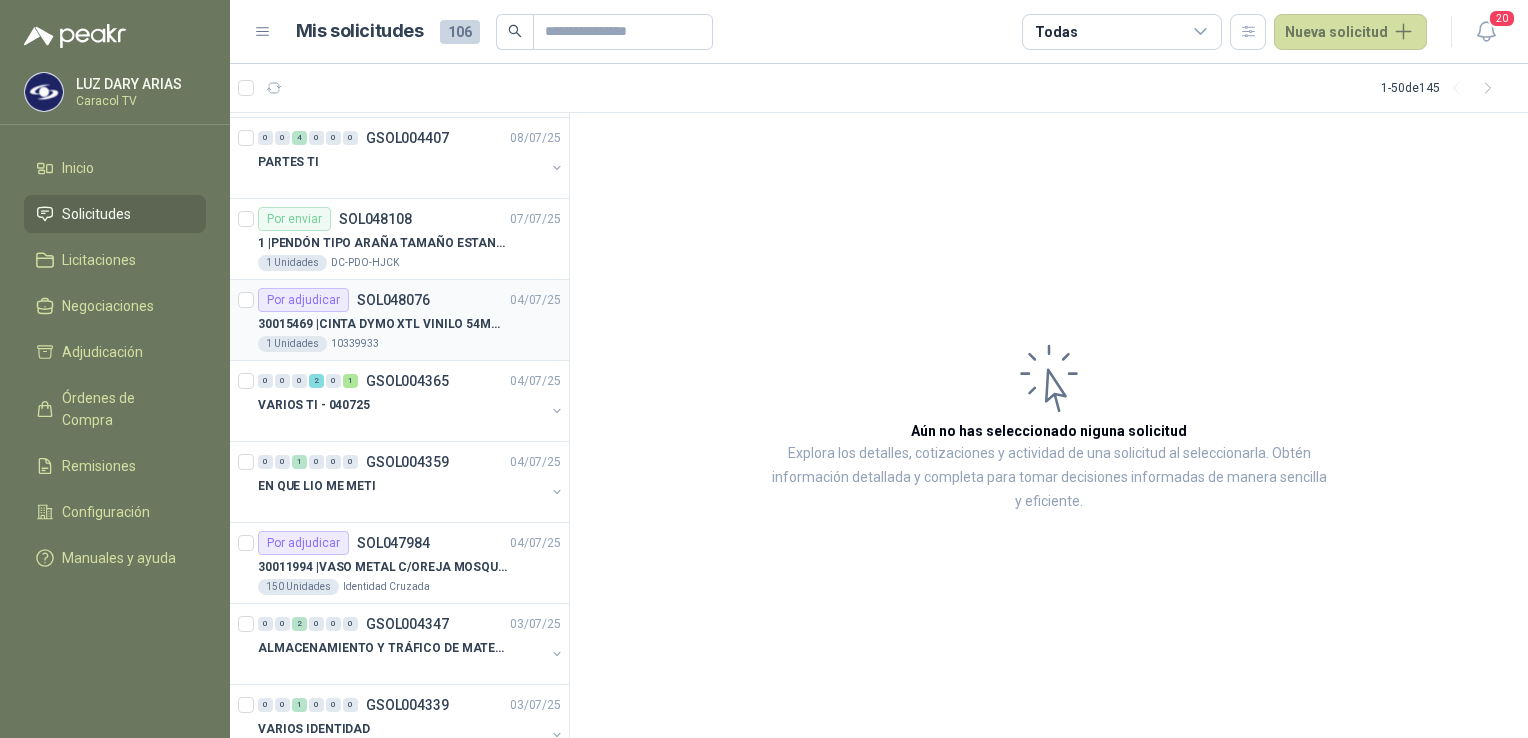 click on "Por adjudicar SOL048076 04/07/25" at bounding box center [409, 300] 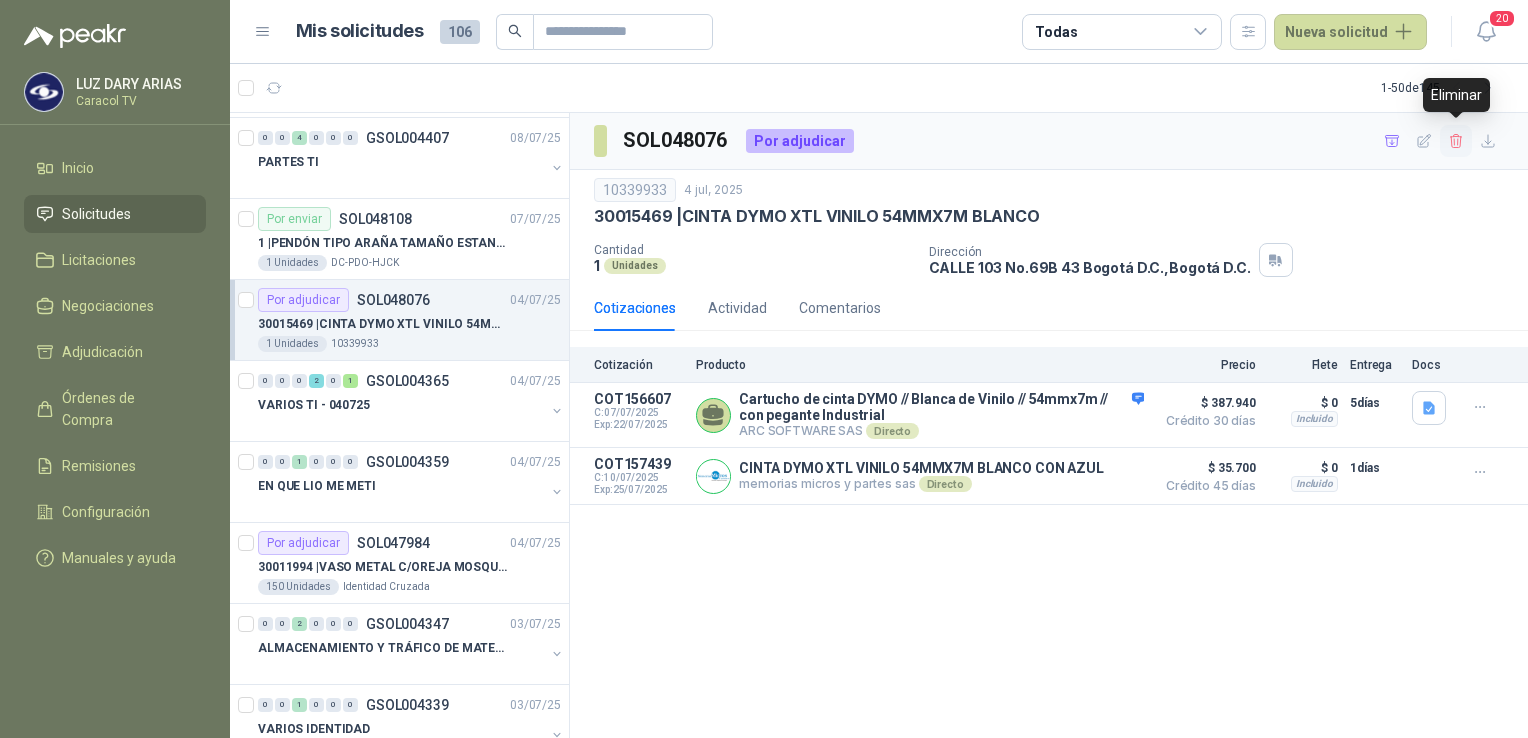 click 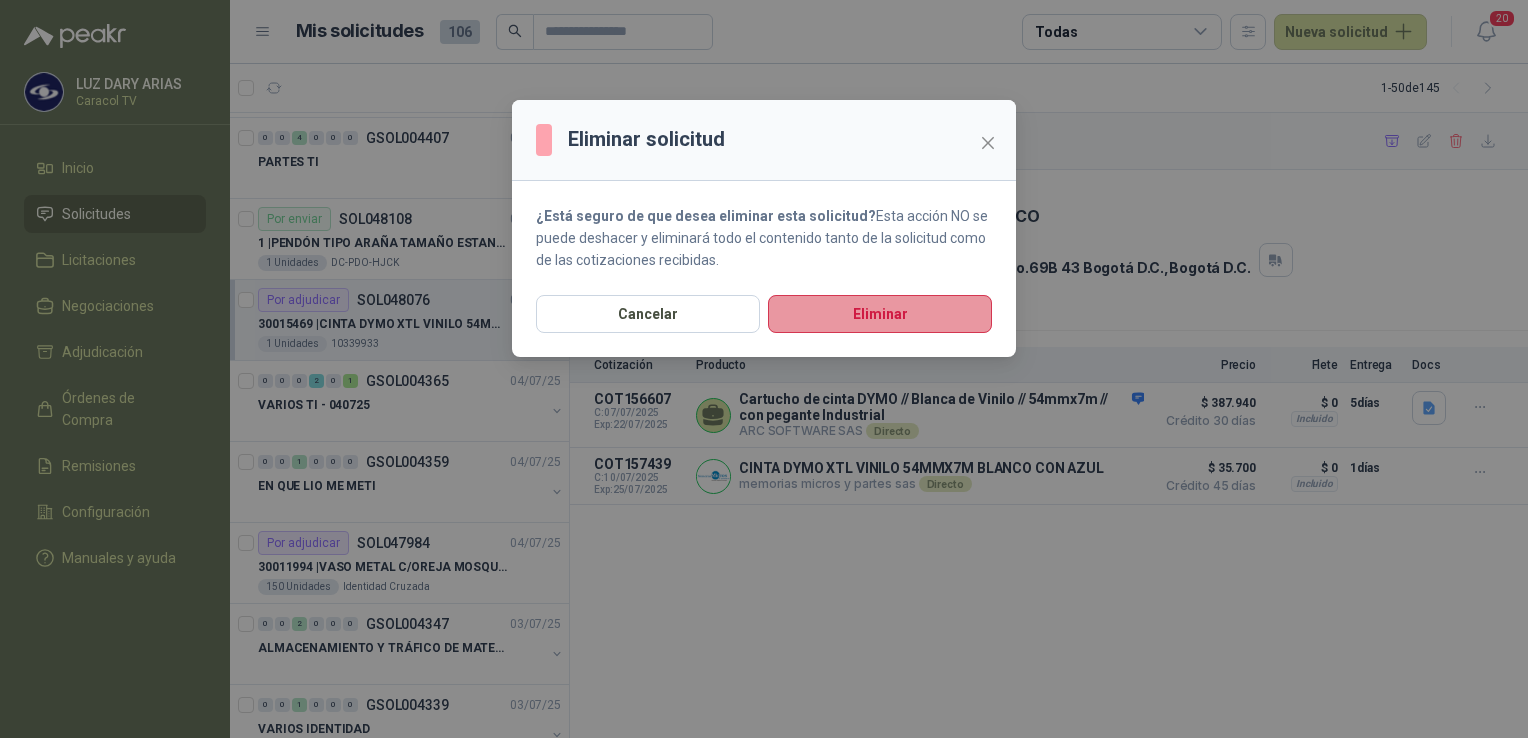 click on "Eliminar" at bounding box center (880, 314) 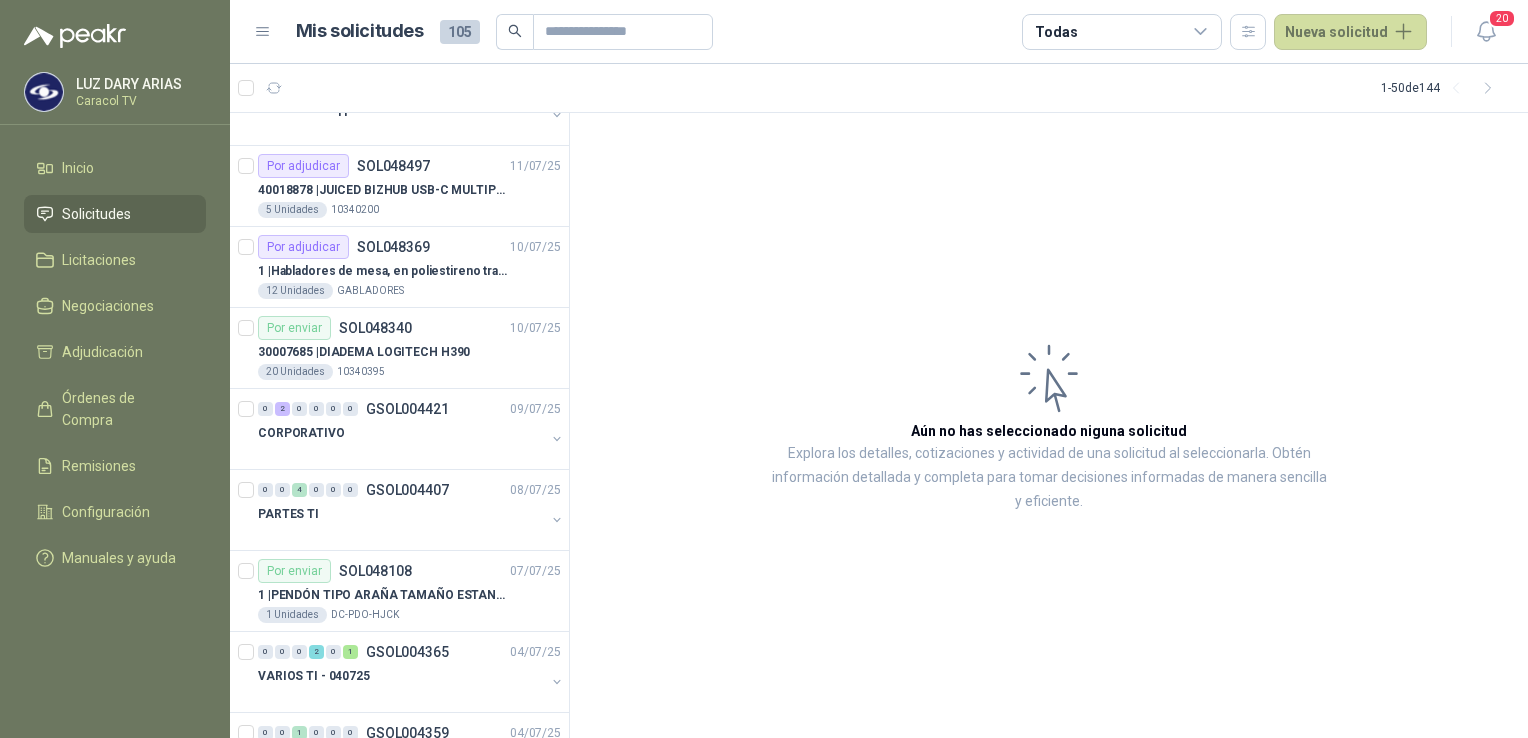 scroll, scrollTop: 0, scrollLeft: 0, axis: both 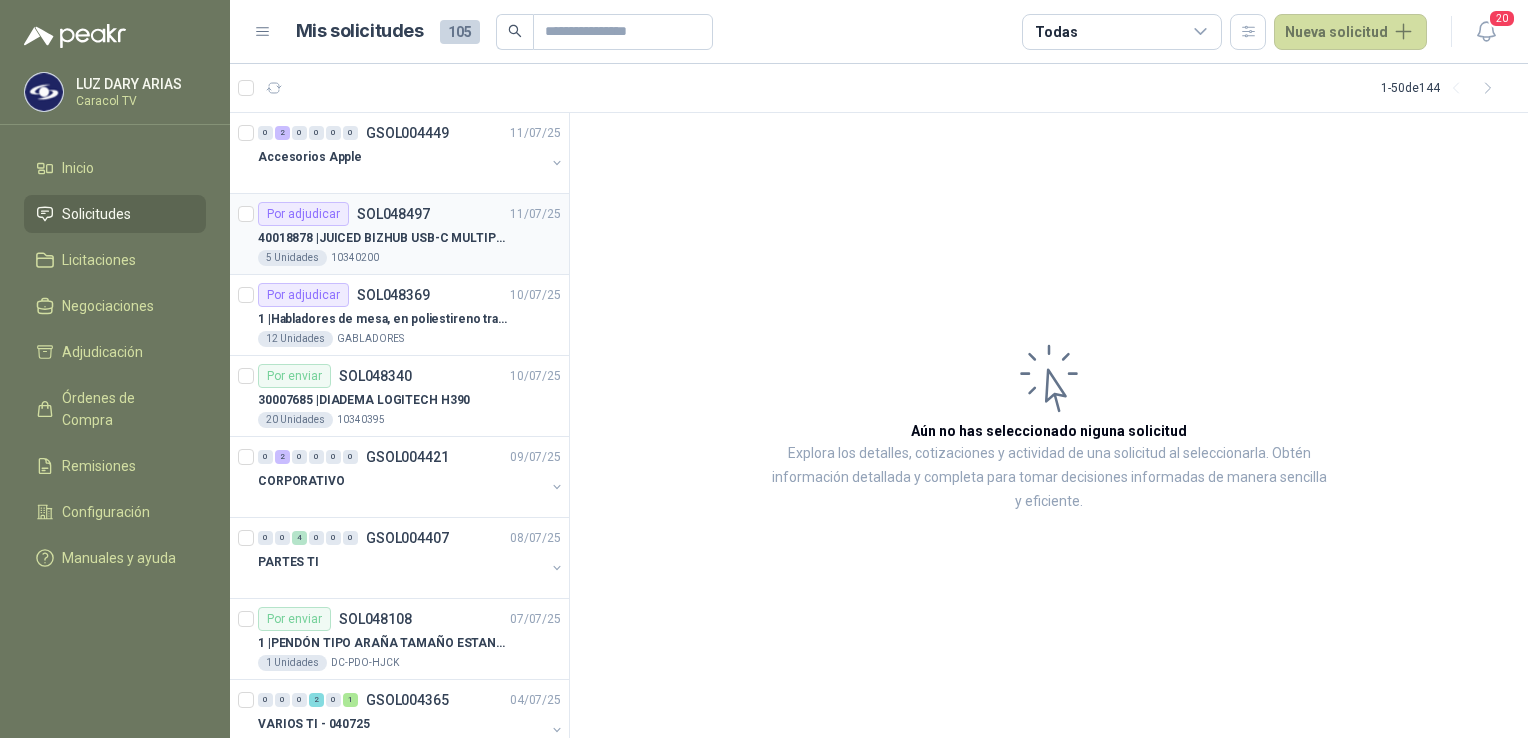click on "Por adjudicar SOL048497 11/07/25   40018878 |  JUICED BIZHUB USB-C MULTIPUERTO 5   Unidades 10340200" at bounding box center (399, 234) 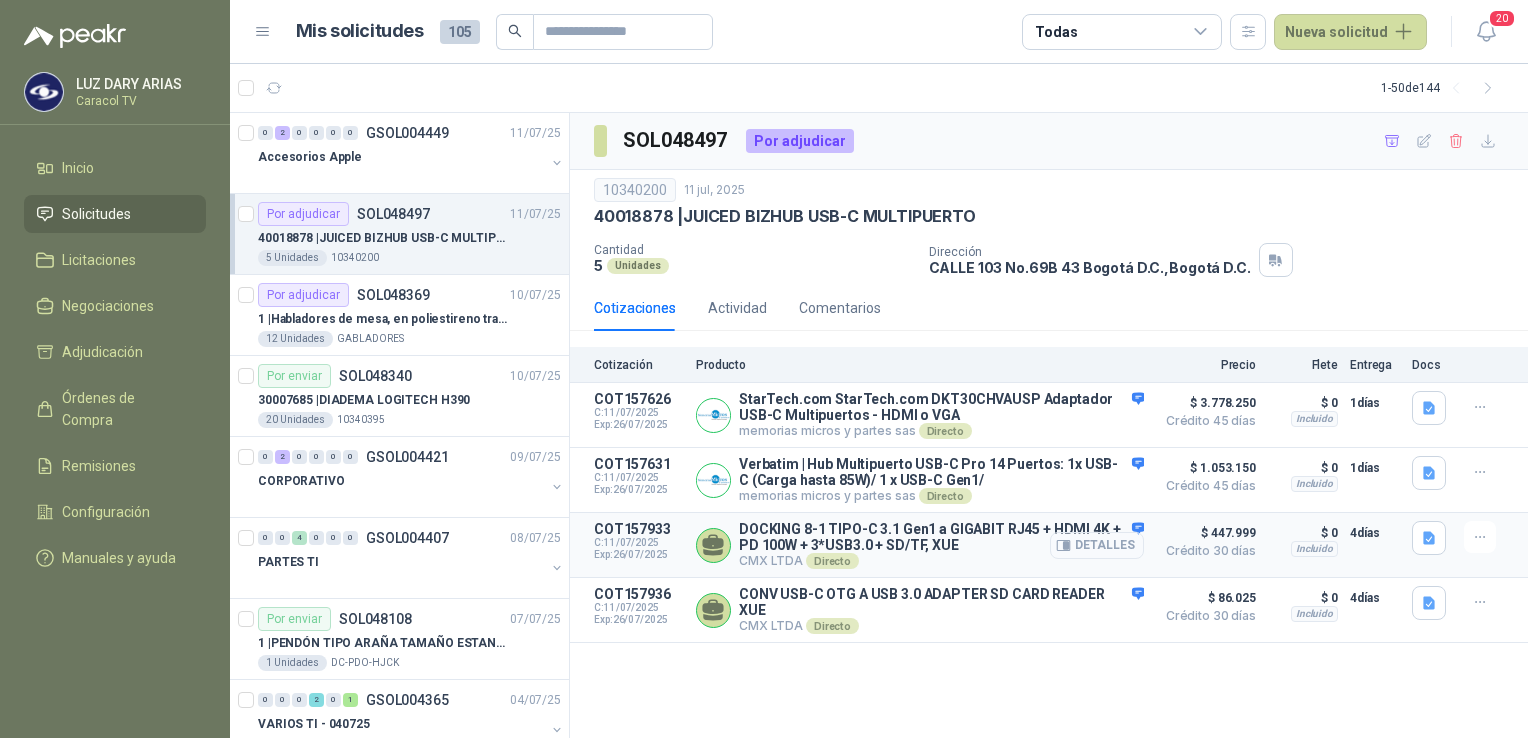 click on "Detalles" at bounding box center [1097, 545] 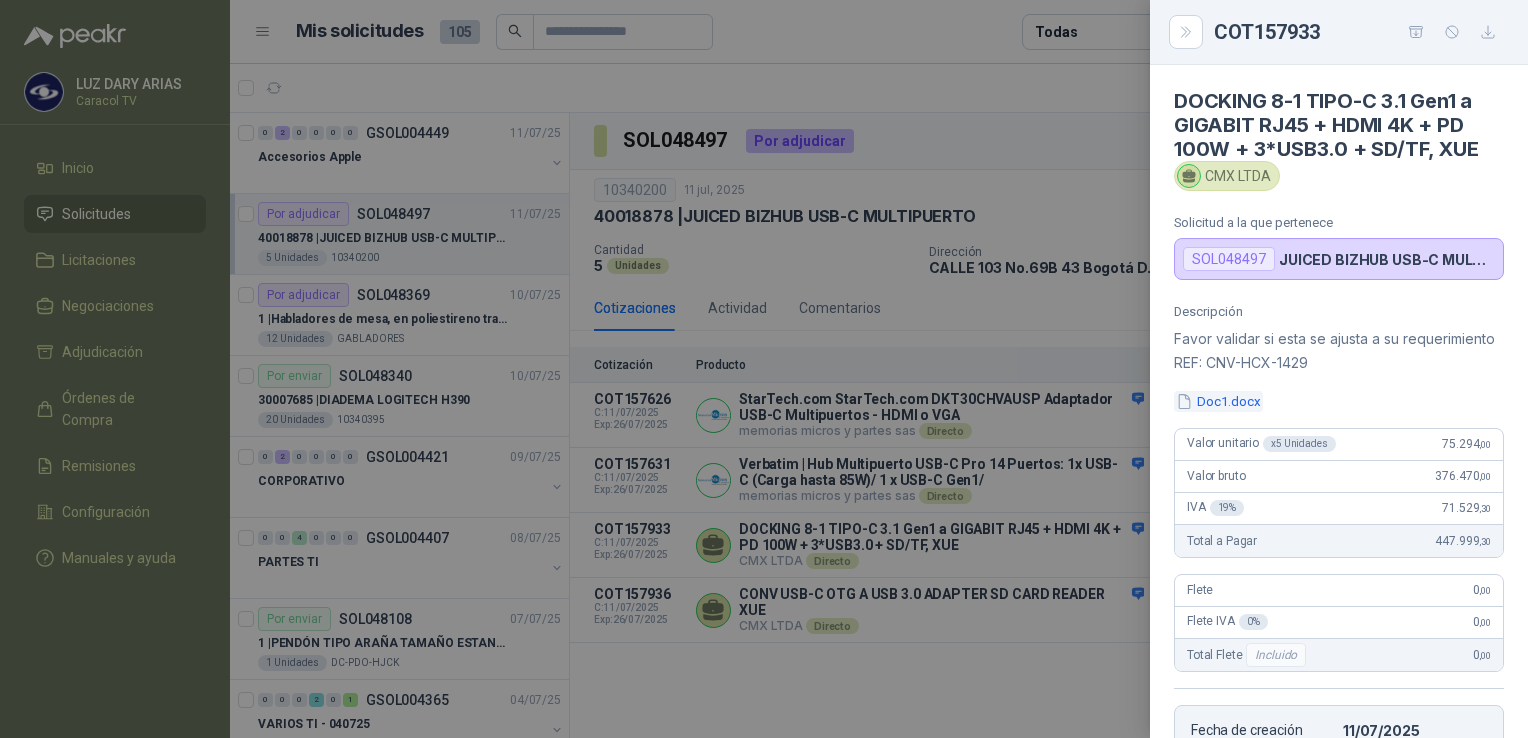 click on "Doc1.docx" at bounding box center [1218, 401] 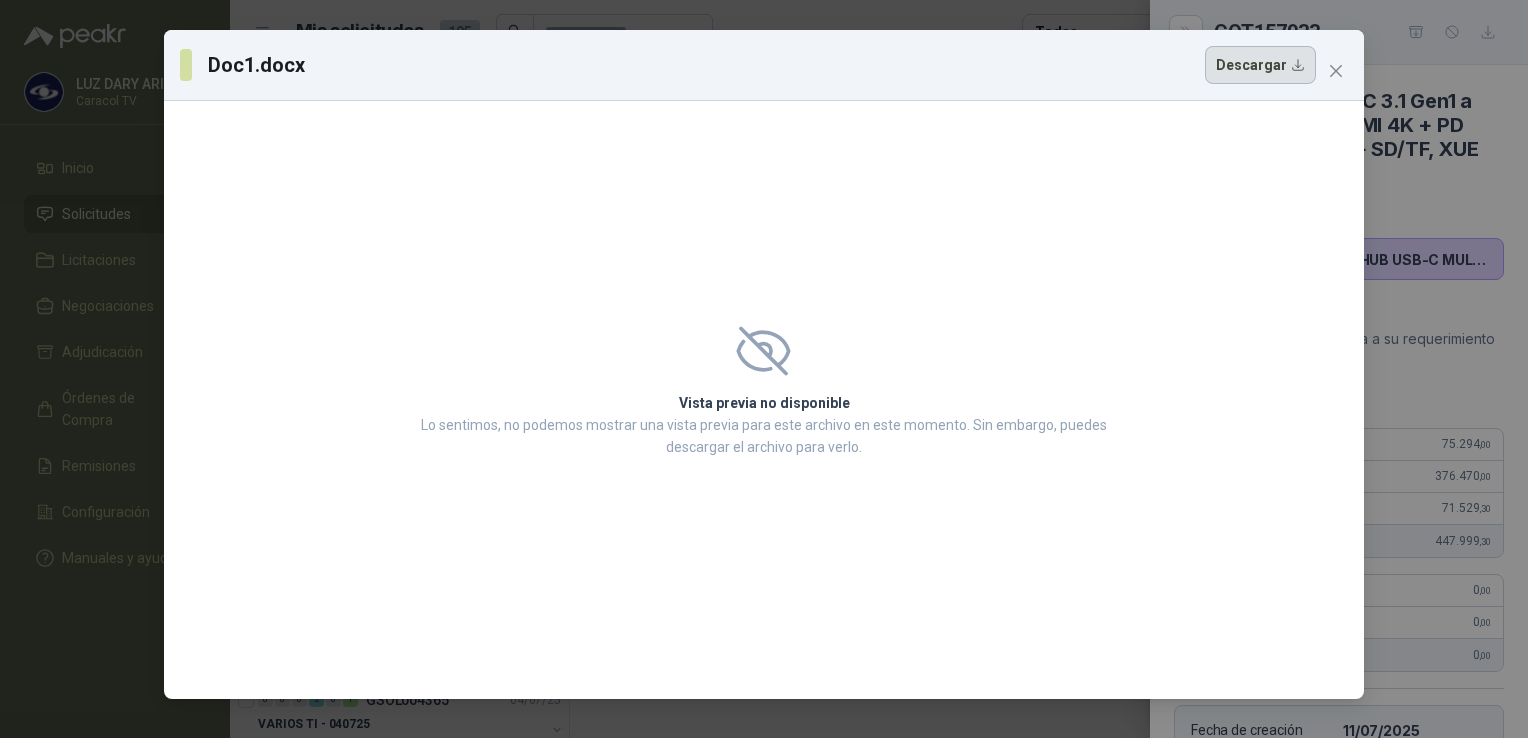 click on "Descargar" at bounding box center (1260, 65) 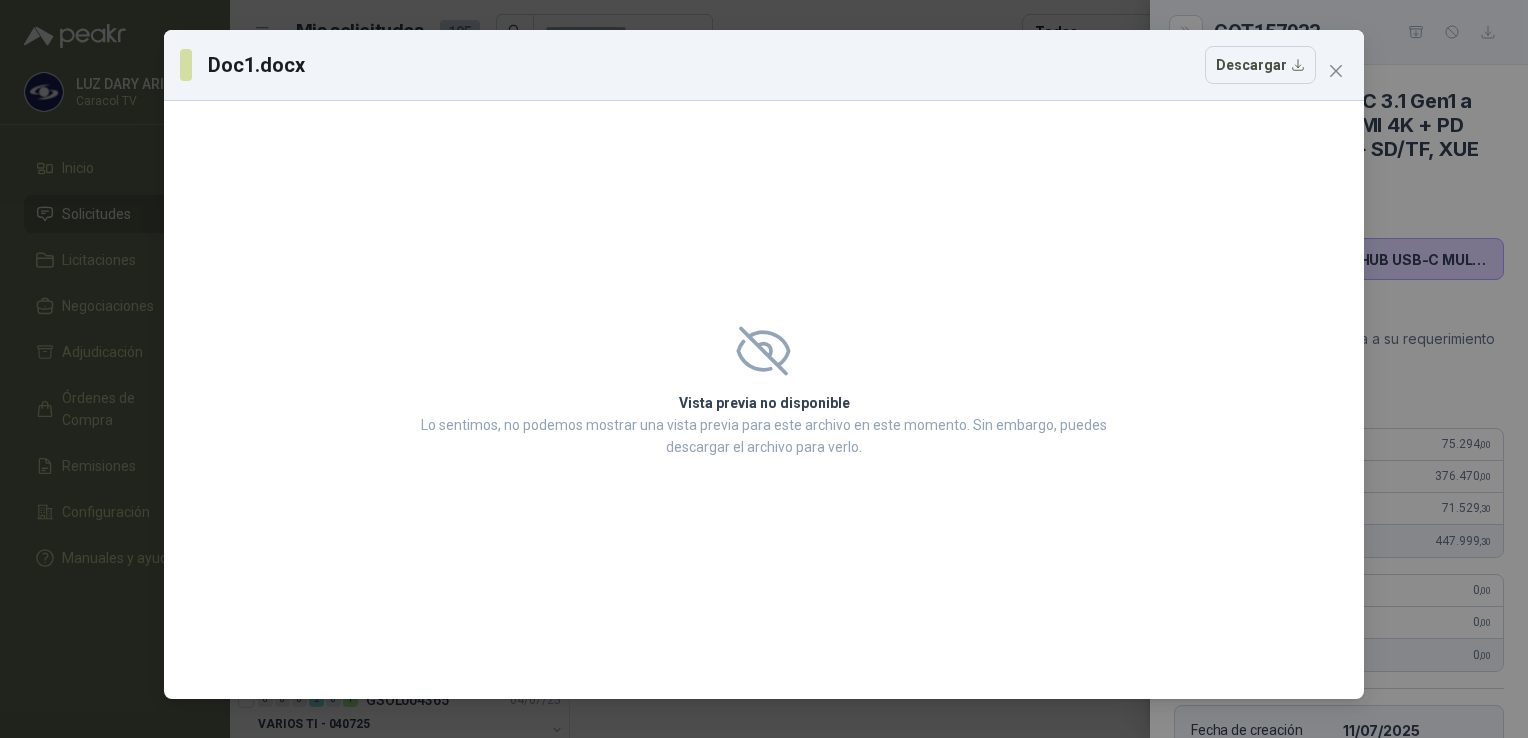 click on "Vista previa no disponible Lo sentimos, no podemos mostrar una vista previa para este archivo en este momento. Sin embargo, puedes descargar el archivo para verlo." at bounding box center [764, 400] 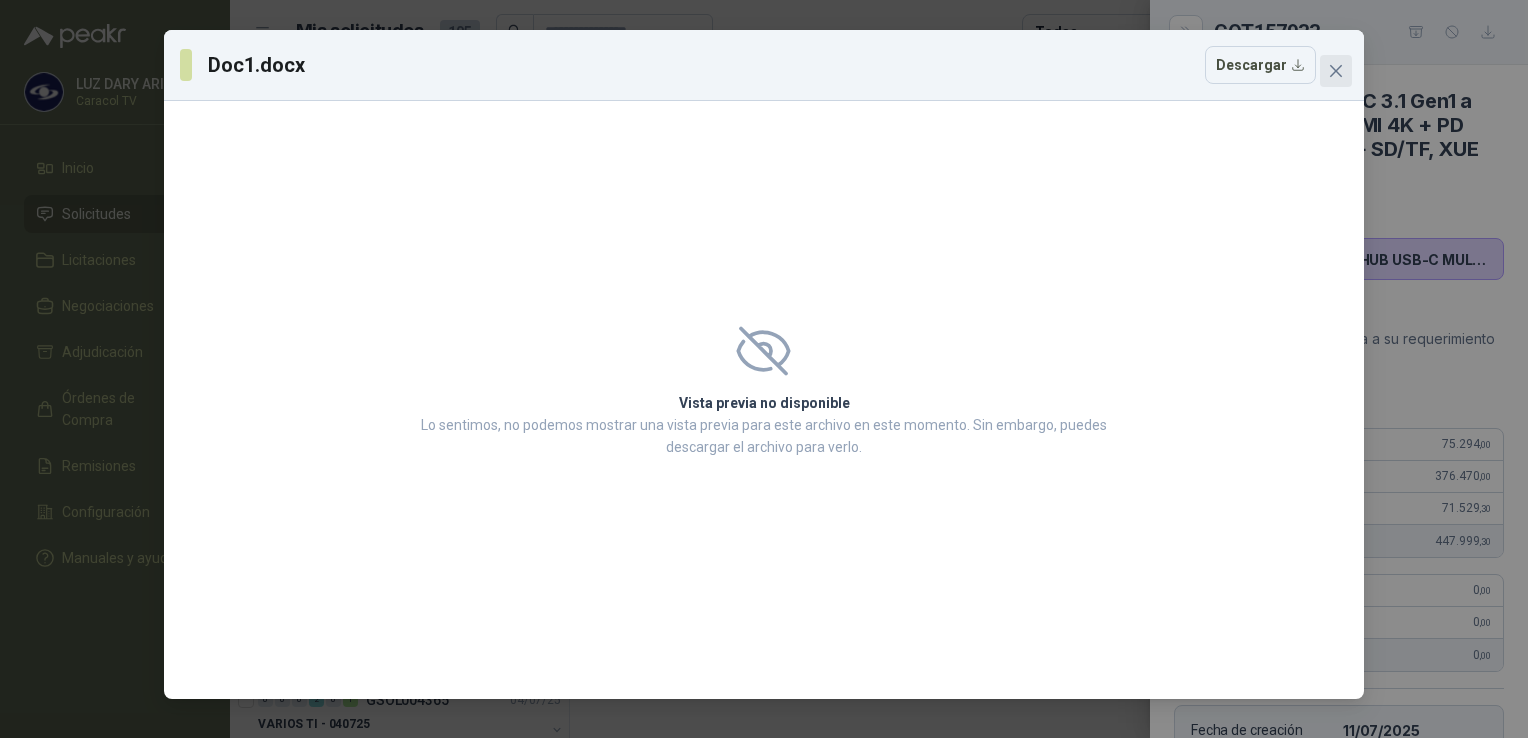 click 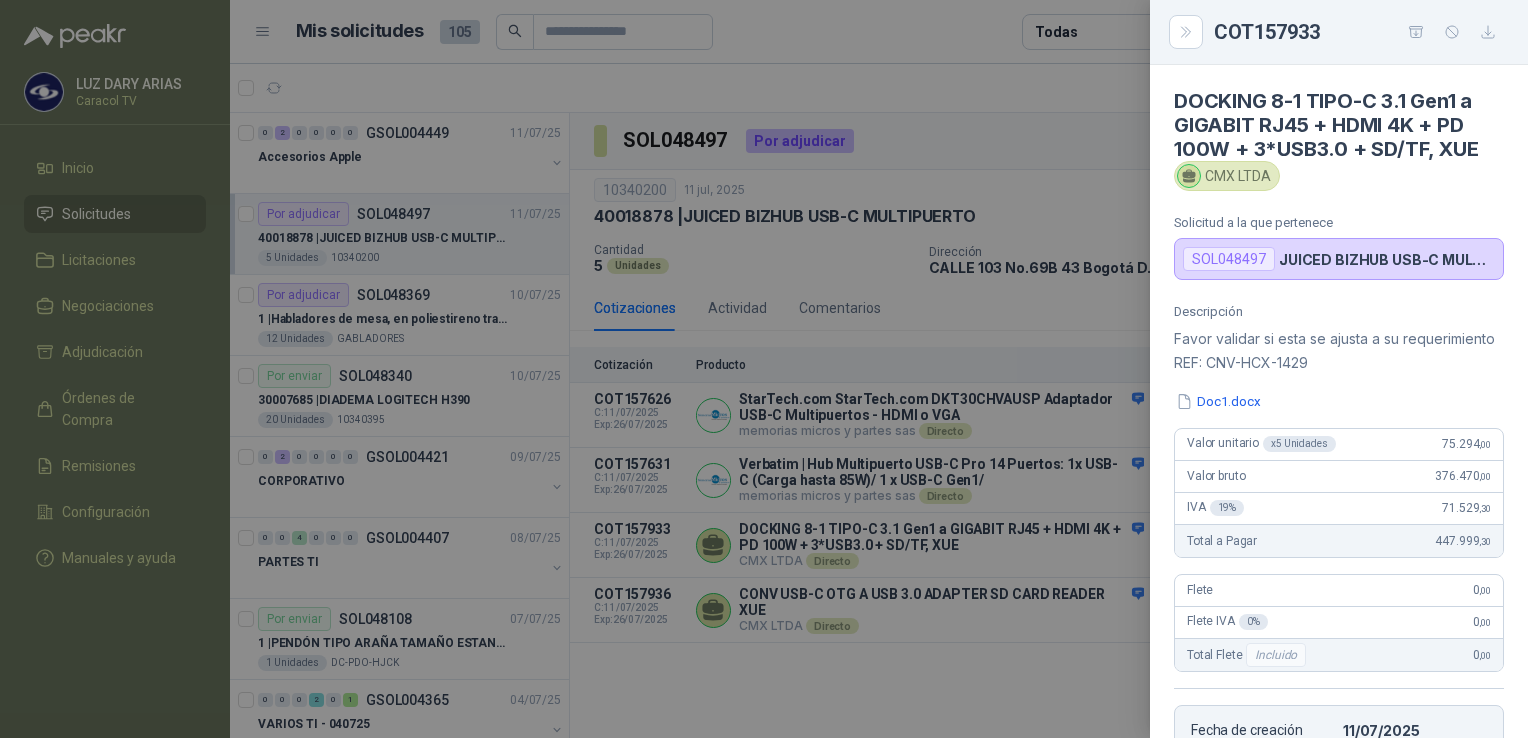 click at bounding box center [764, 369] 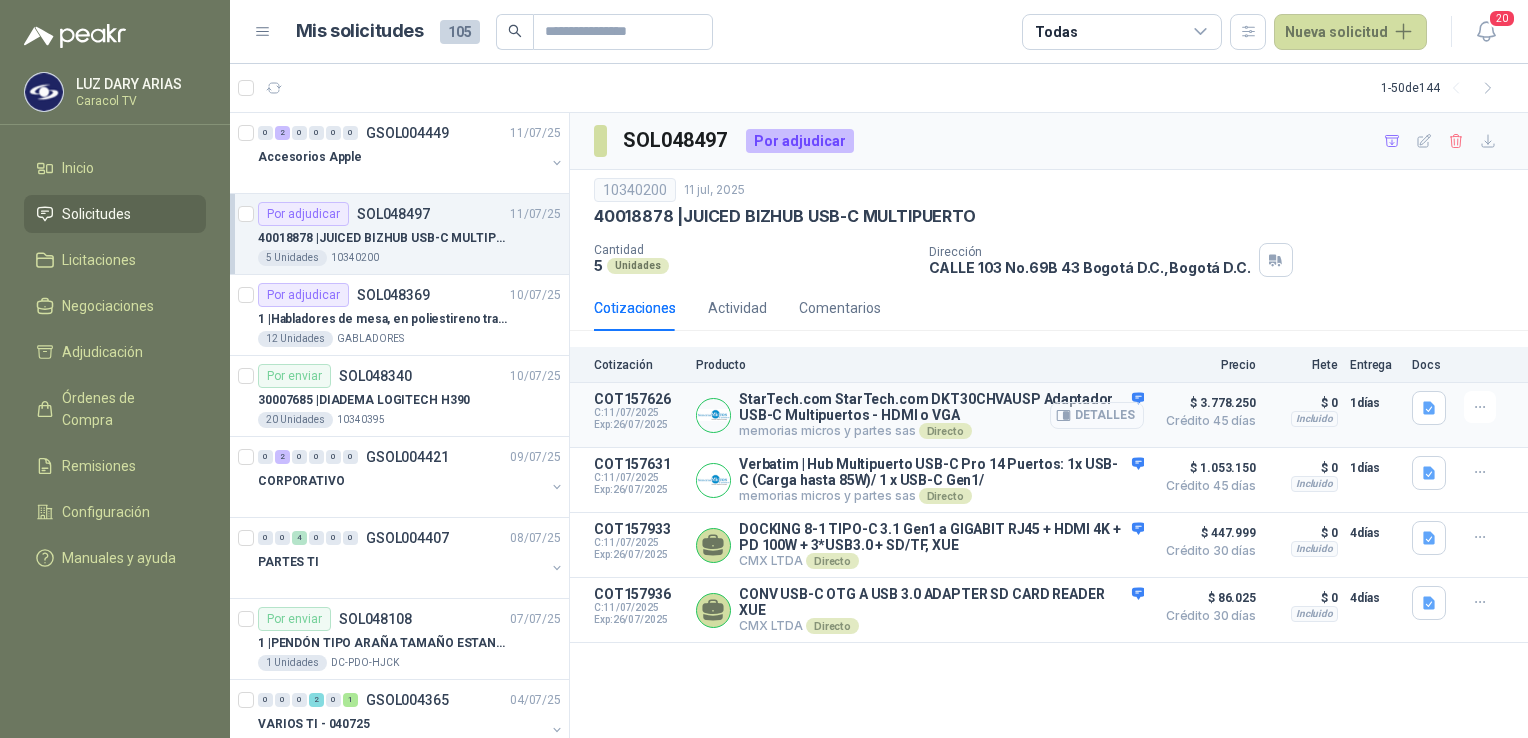 click on "Detalles" at bounding box center [1097, 415] 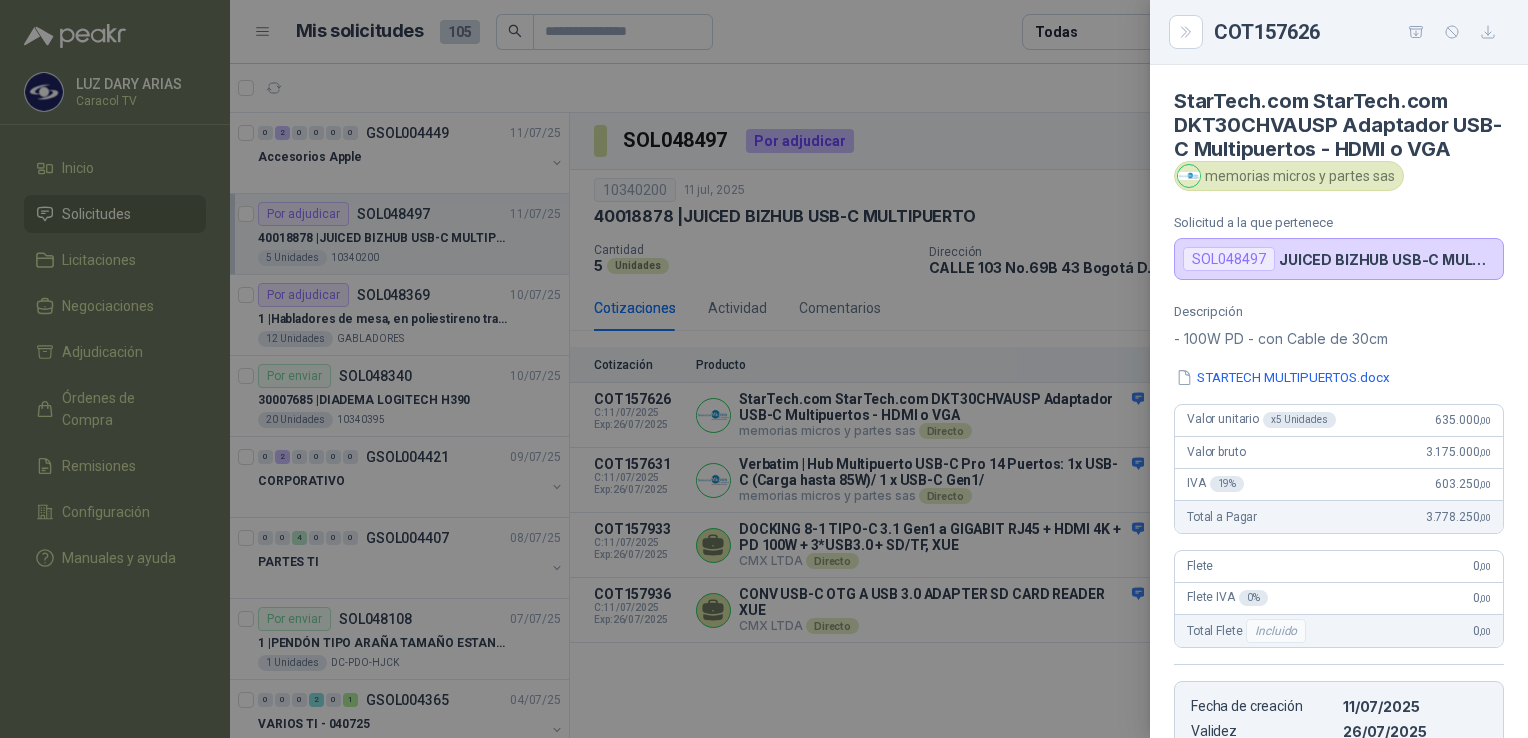 click at bounding box center [764, 369] 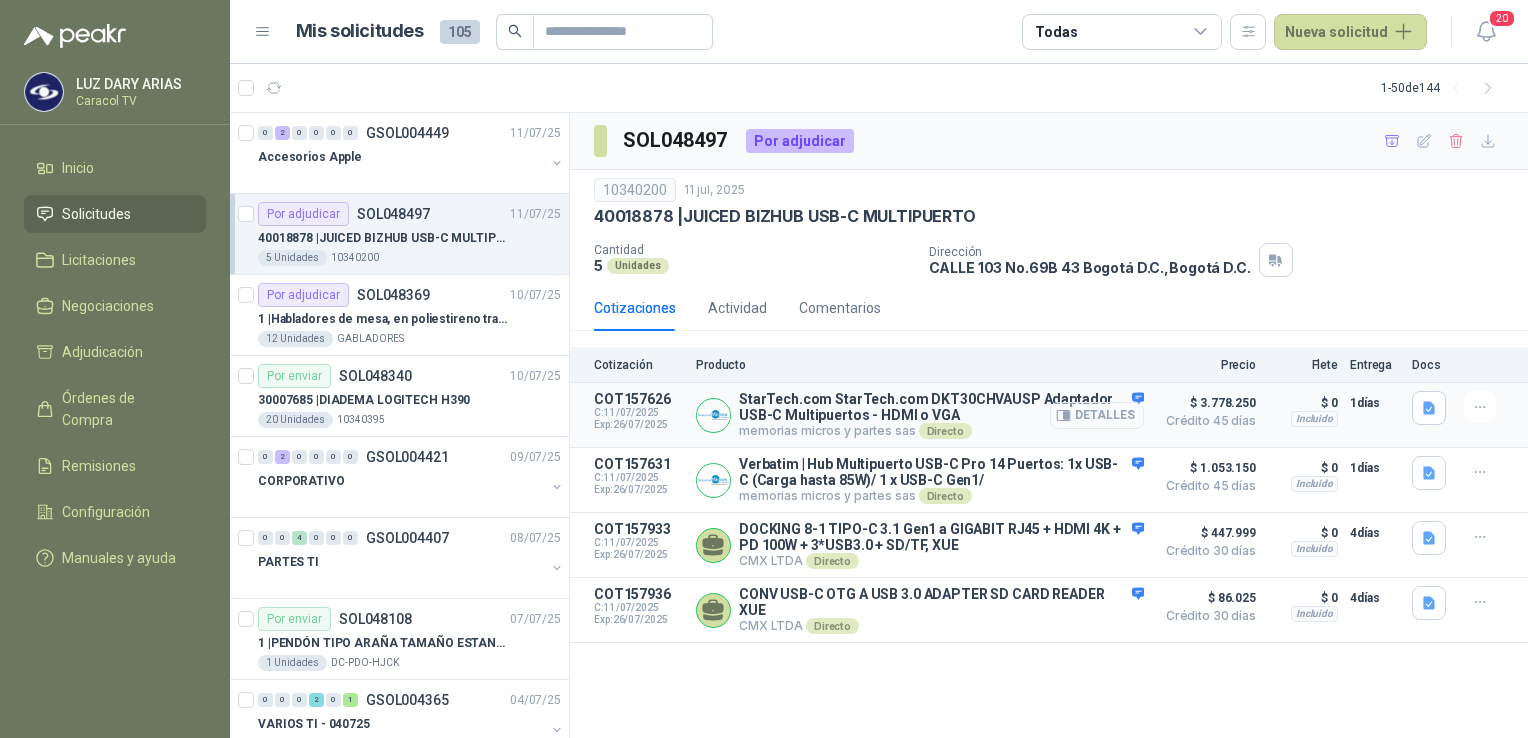click on "Detalles" at bounding box center (1097, 415) 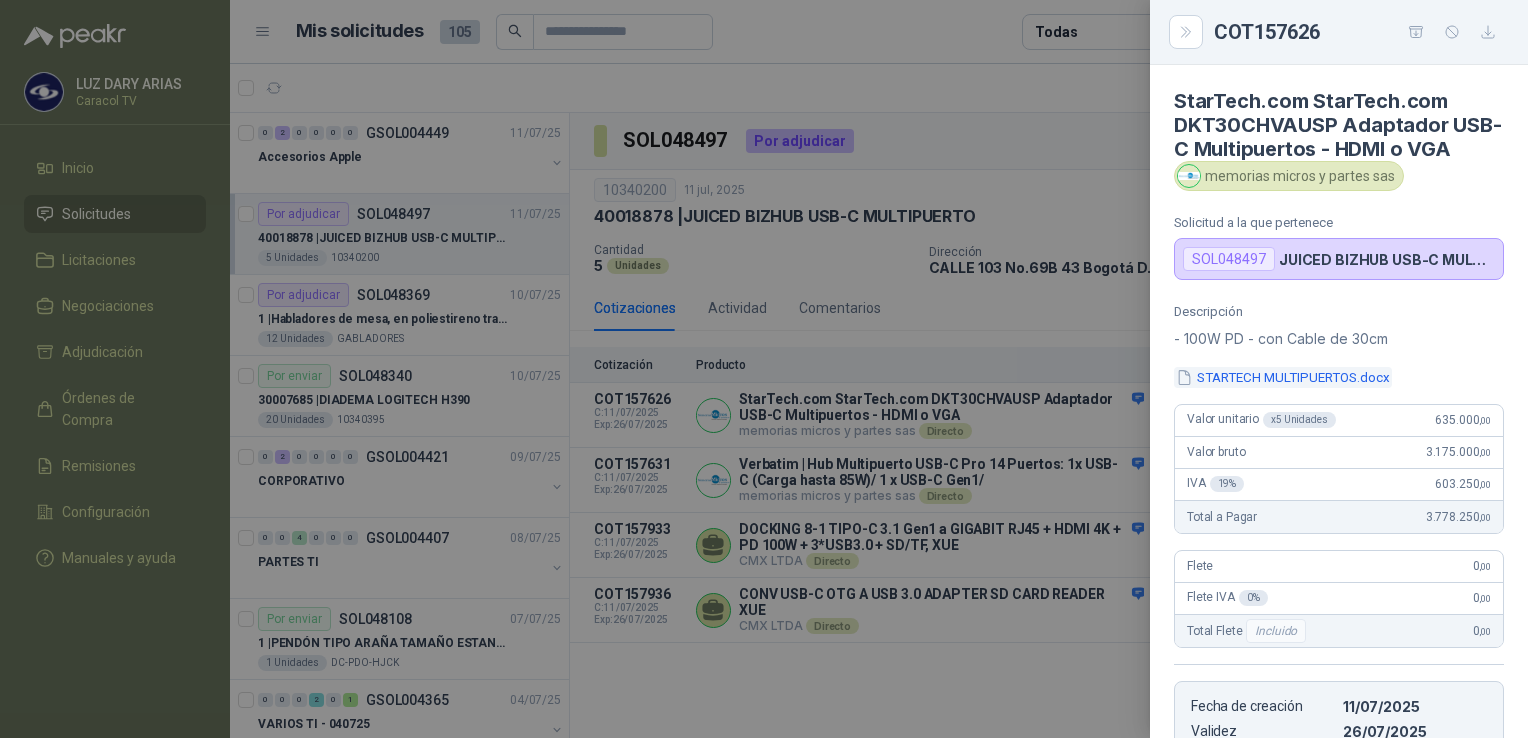 click on "STARTECH MULTIPUERTOS.docx" at bounding box center [1283, 377] 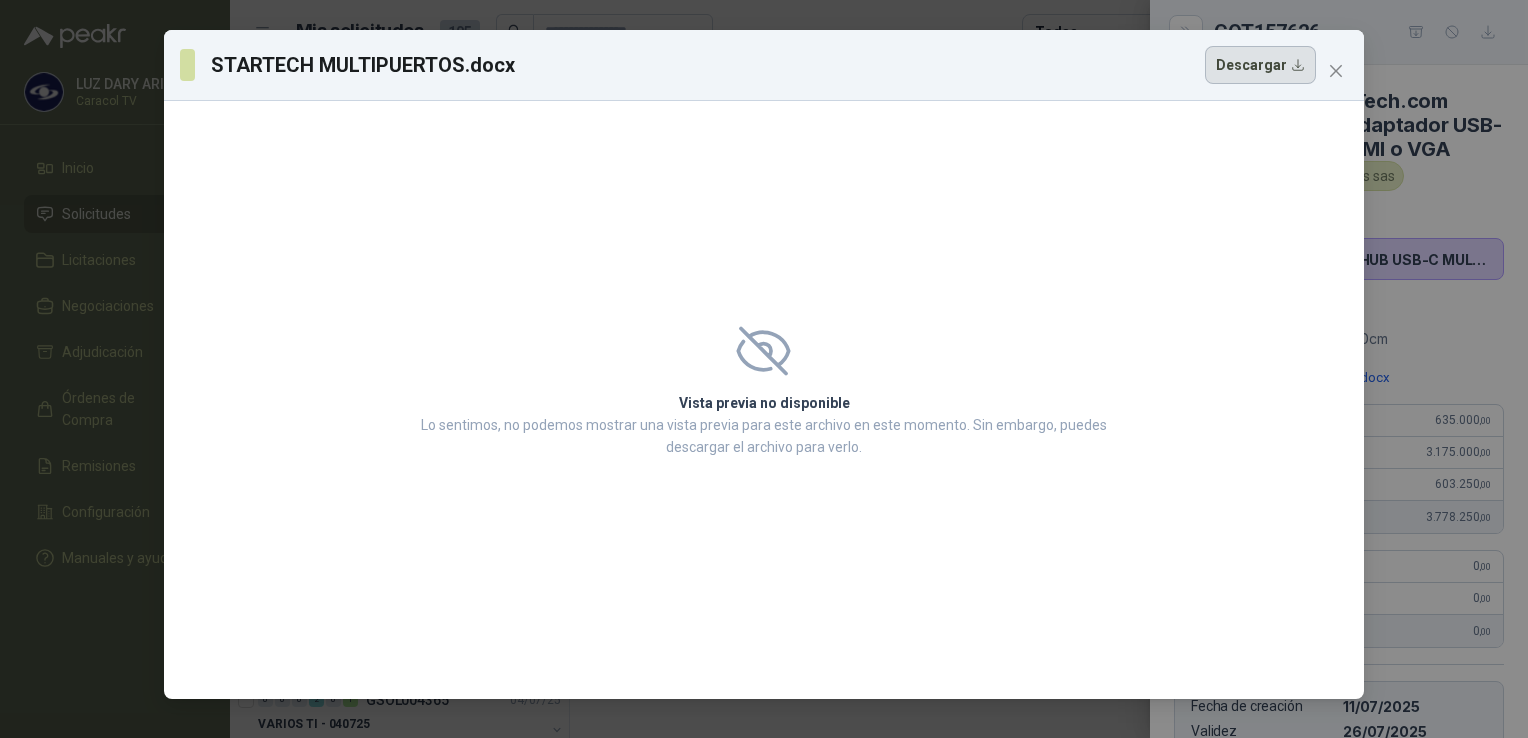 click on "Descargar" at bounding box center [1260, 65] 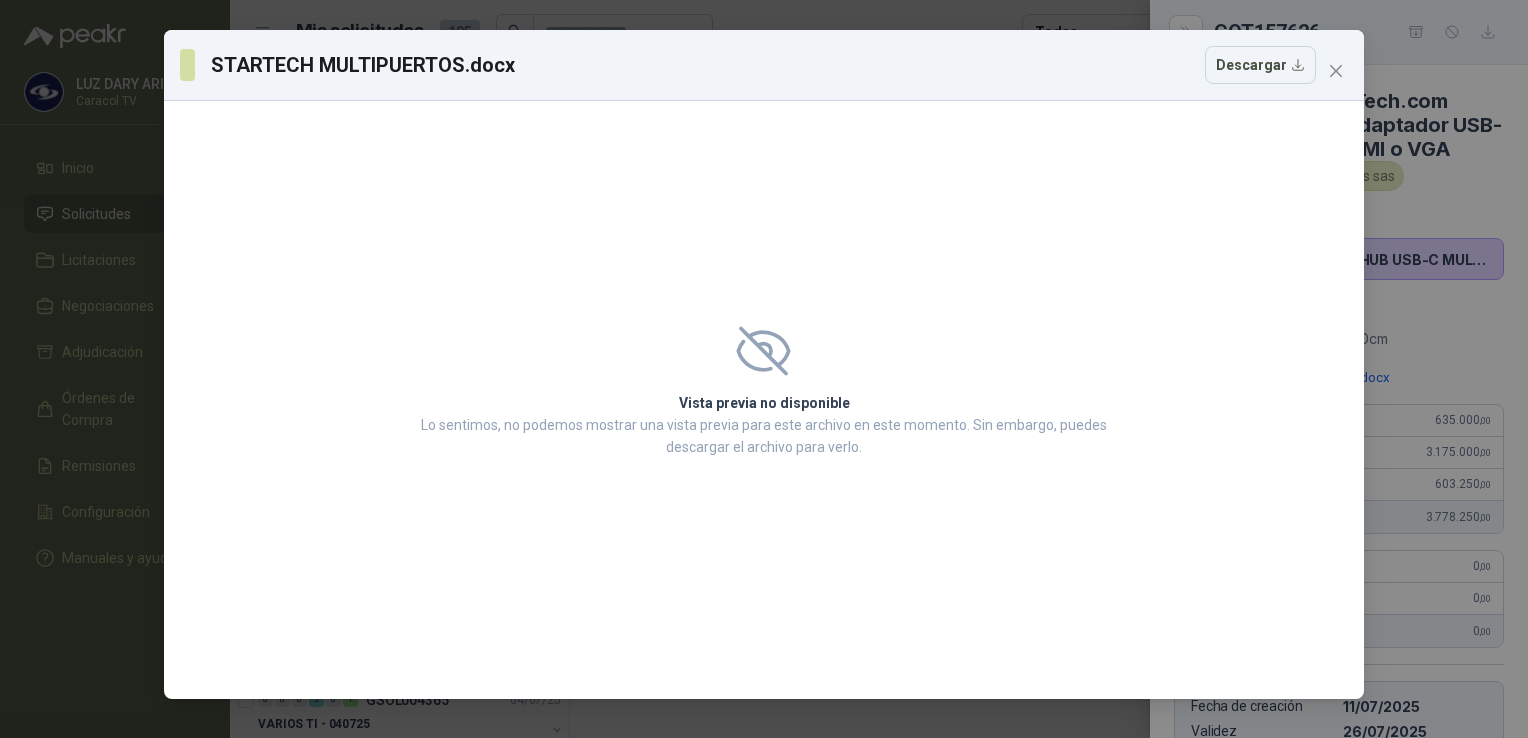 click on "STARTECH MULTIPUERTOS.docx   Descargar  Vista previa no disponible Lo sentimos, no podemos mostrar una vista previa para este archivo en este momento. Sin embargo, puedes descargar el archivo para verlo." at bounding box center (764, 369) 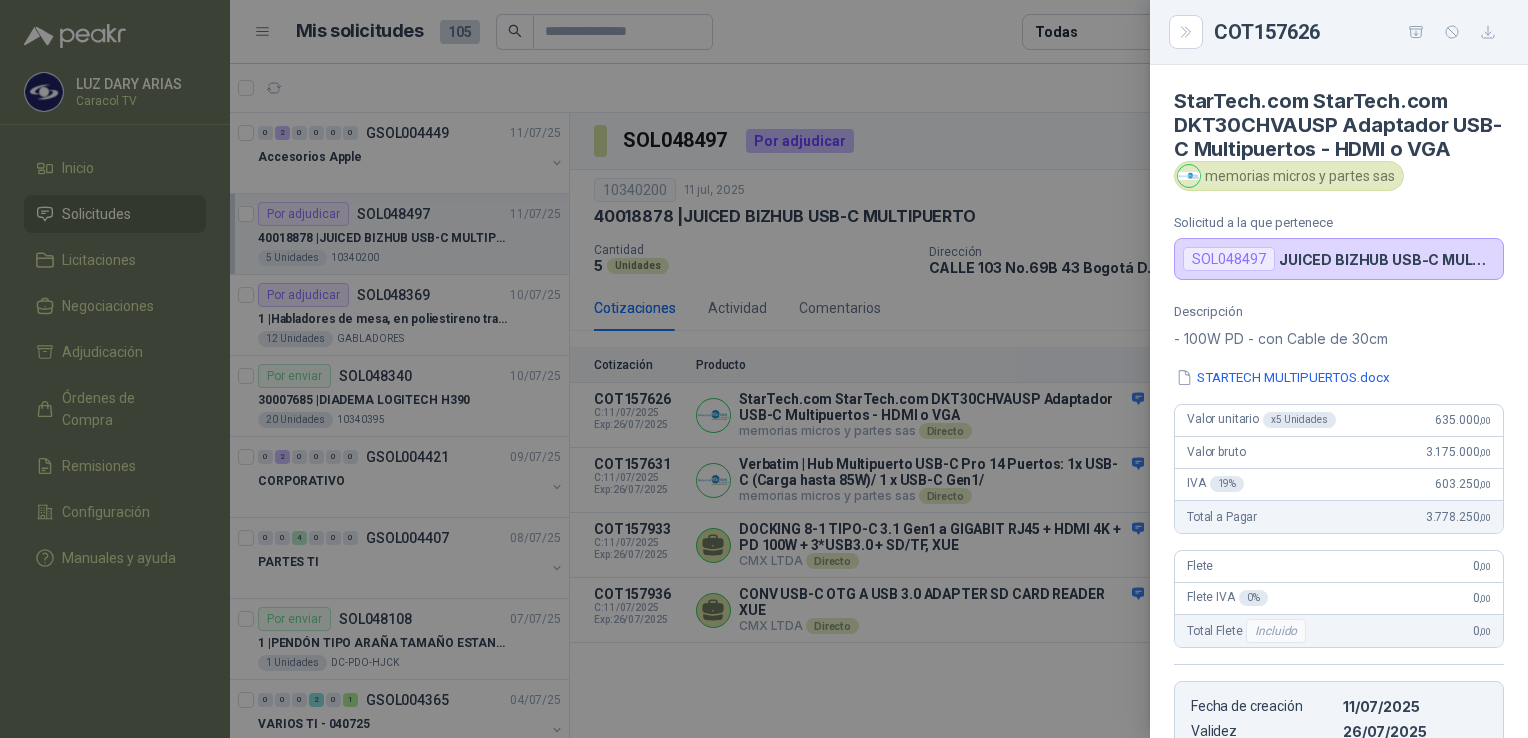click at bounding box center [764, 369] 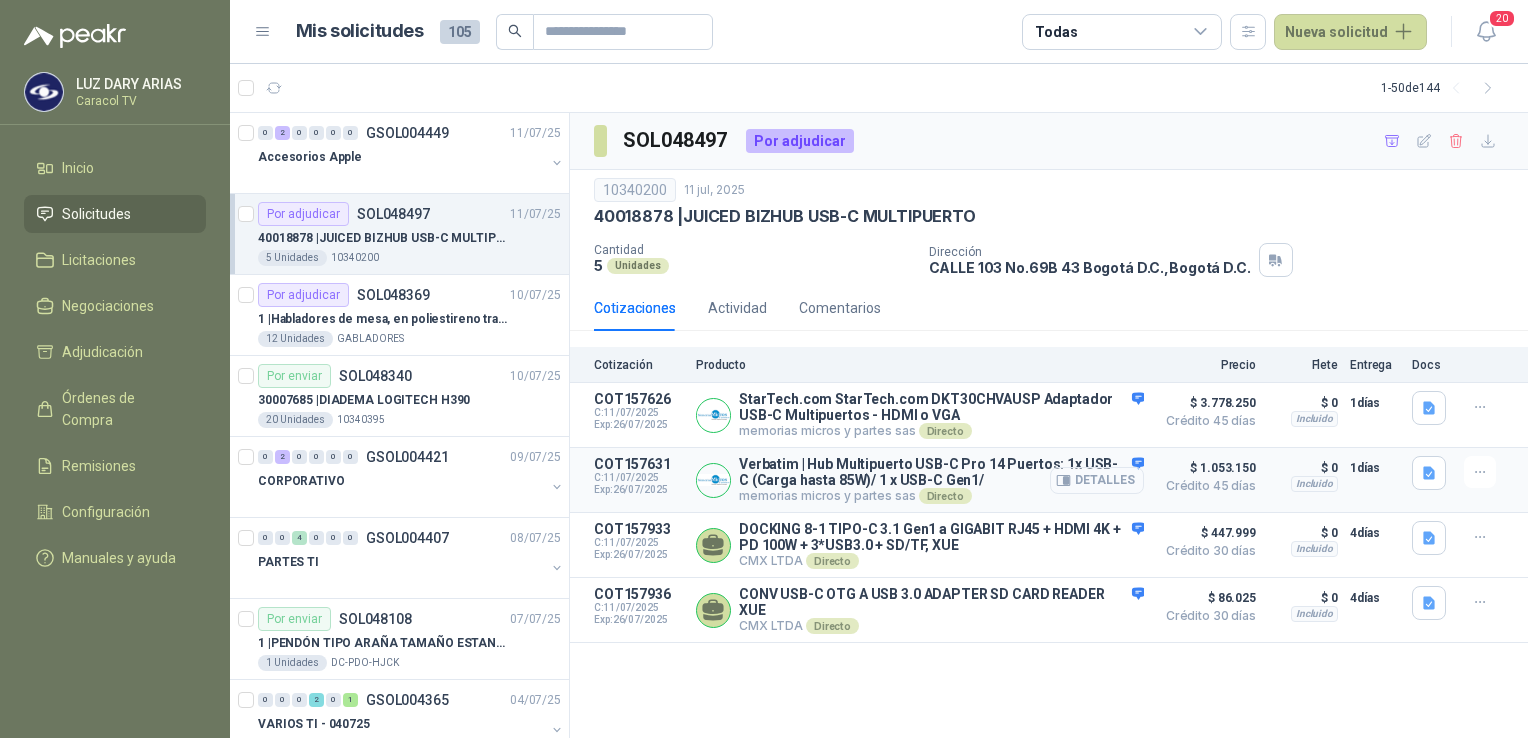 click on "Detalles" at bounding box center [1097, 480] 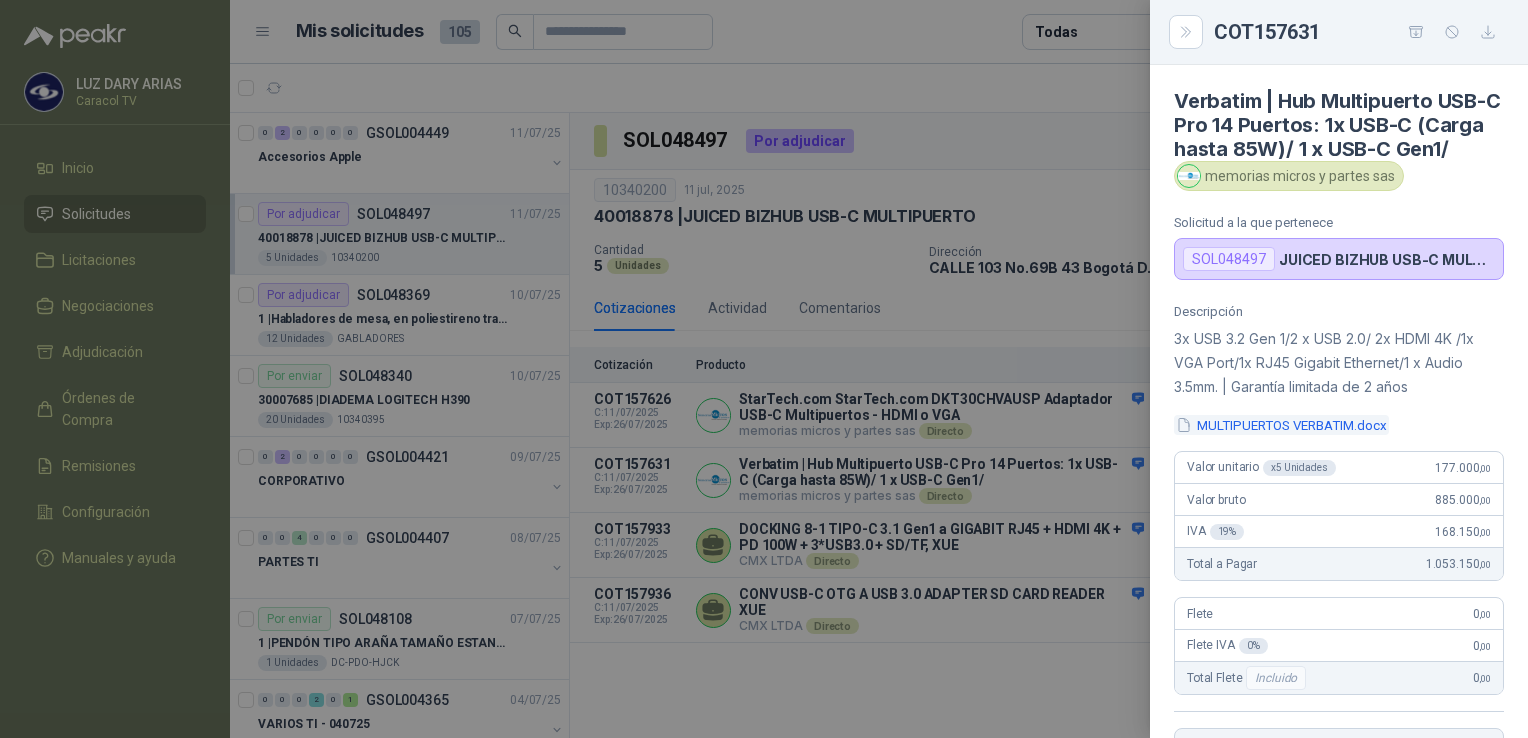 click on "MULTIPUERTOS VERBATIM.docx" at bounding box center (1281, 425) 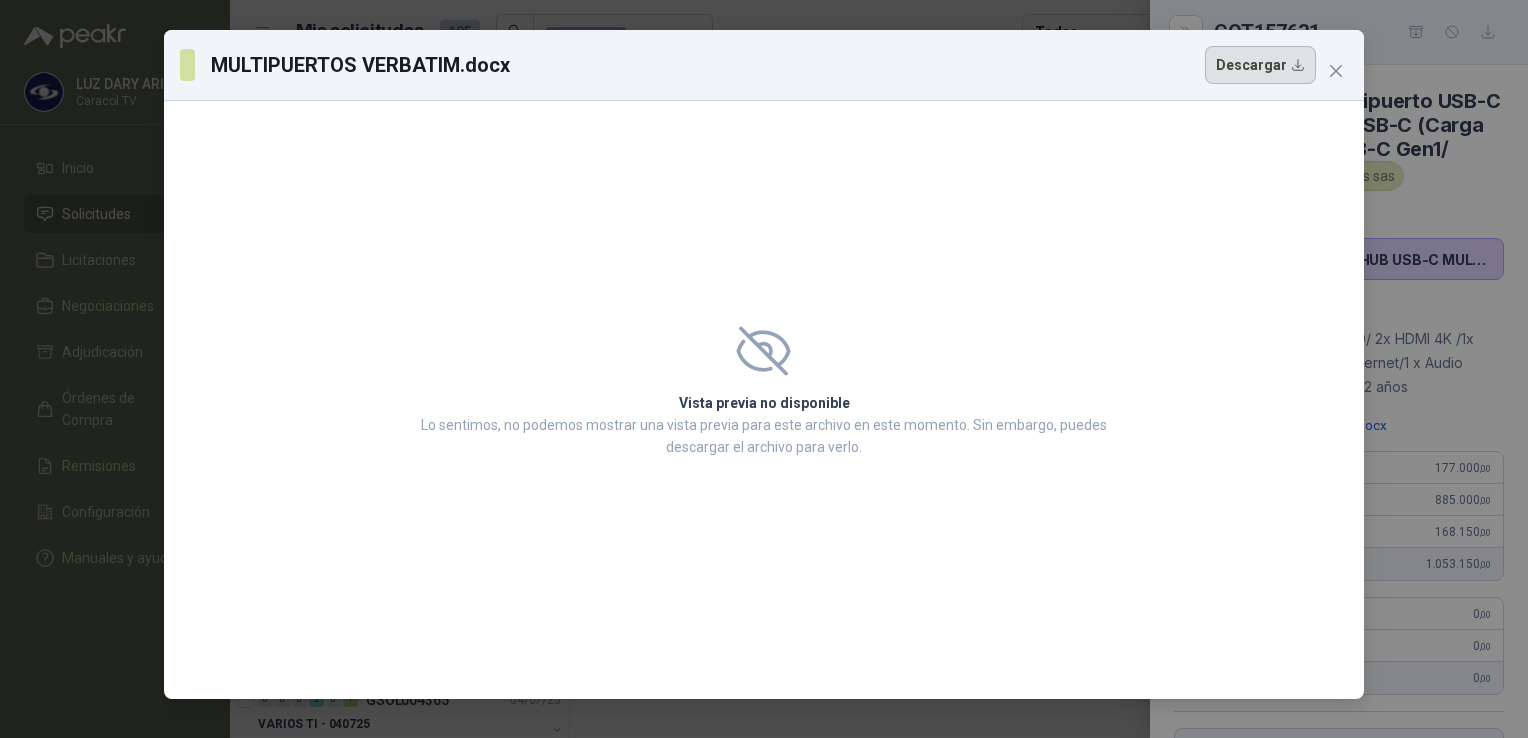 click on "Descargar" at bounding box center [1260, 65] 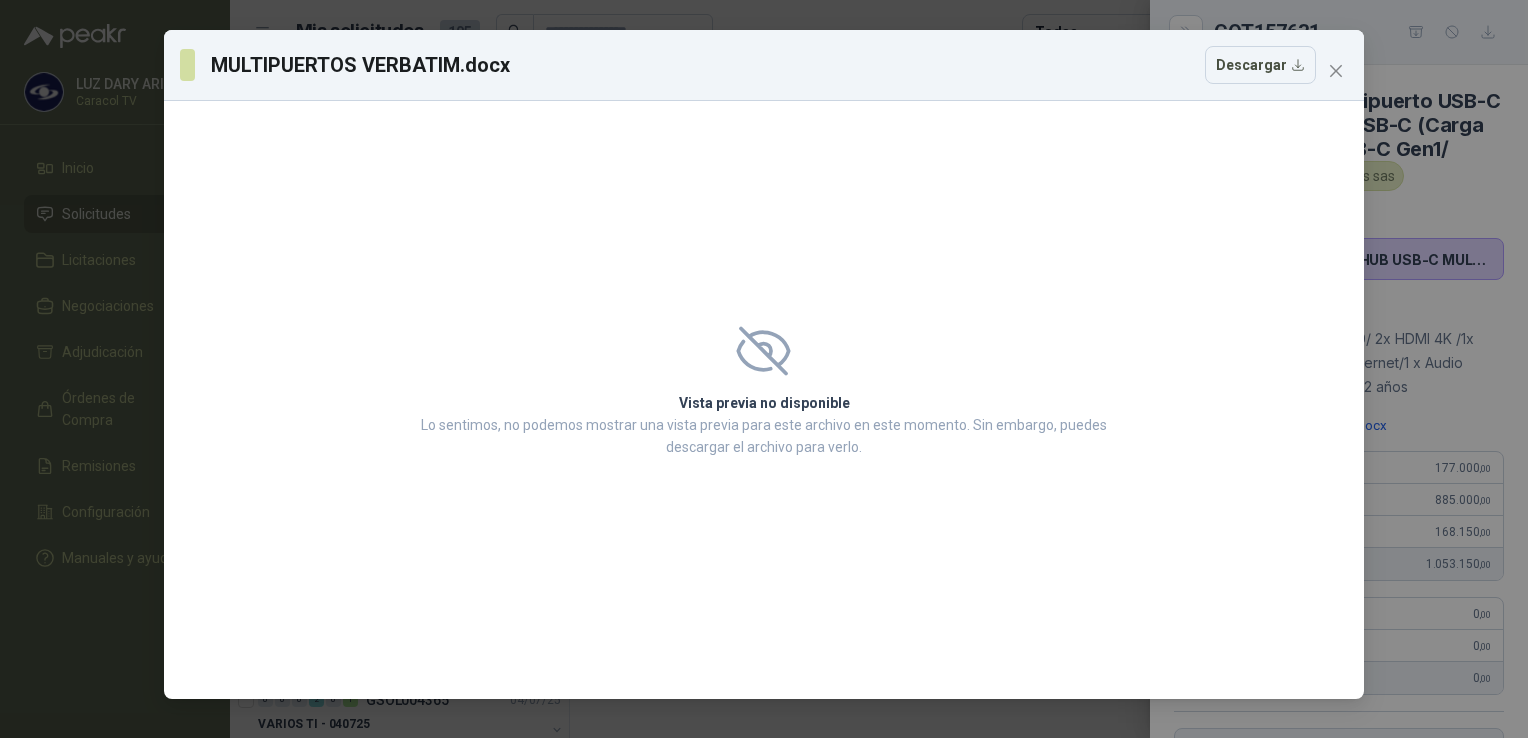 click on "MULTIPUERTOS VERBATIM.docx   Descargar  Vista previa no disponible Lo sentimos, no podemos mostrar una vista previa para este archivo en este momento. Sin embargo, puedes descargar el archivo para verlo." at bounding box center [764, 369] 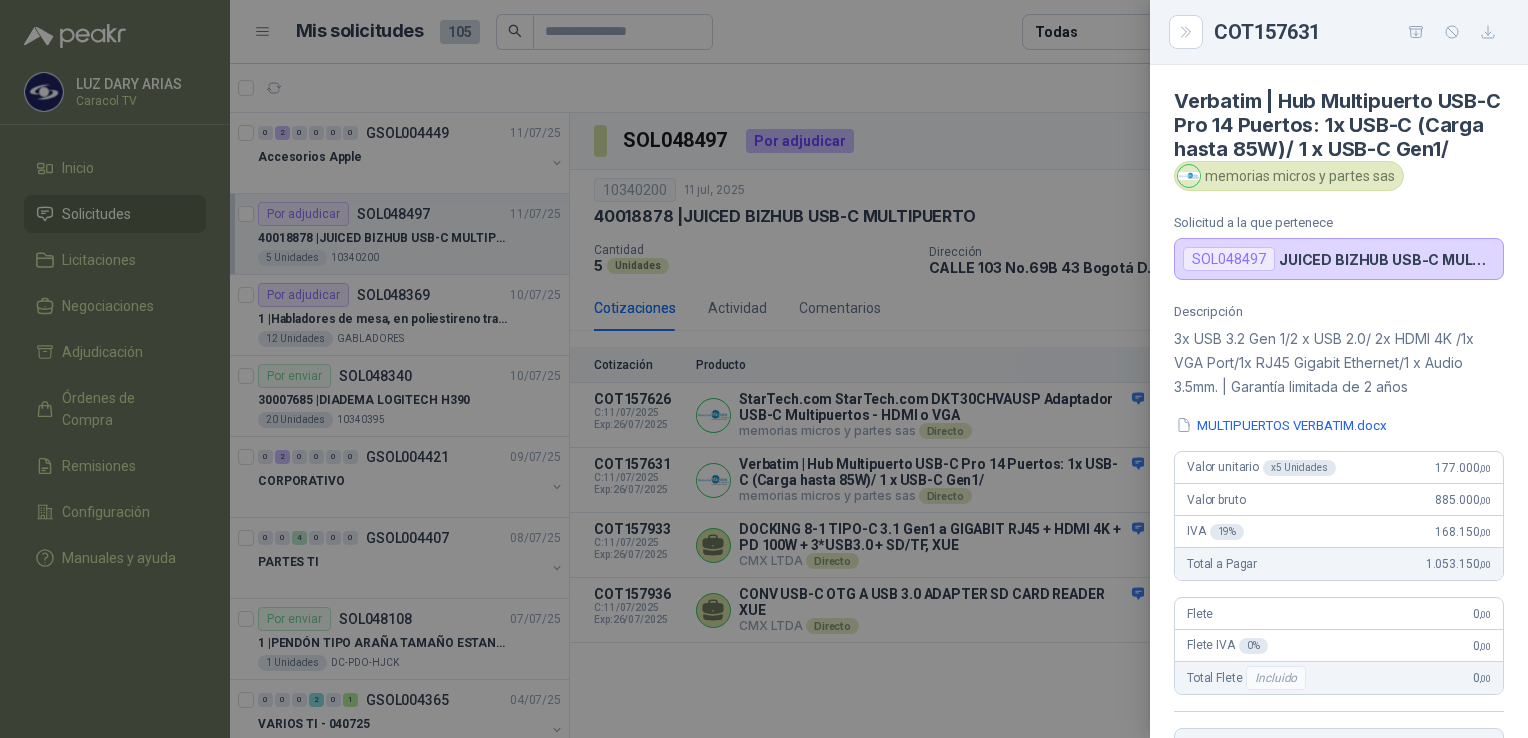 click at bounding box center [764, 369] 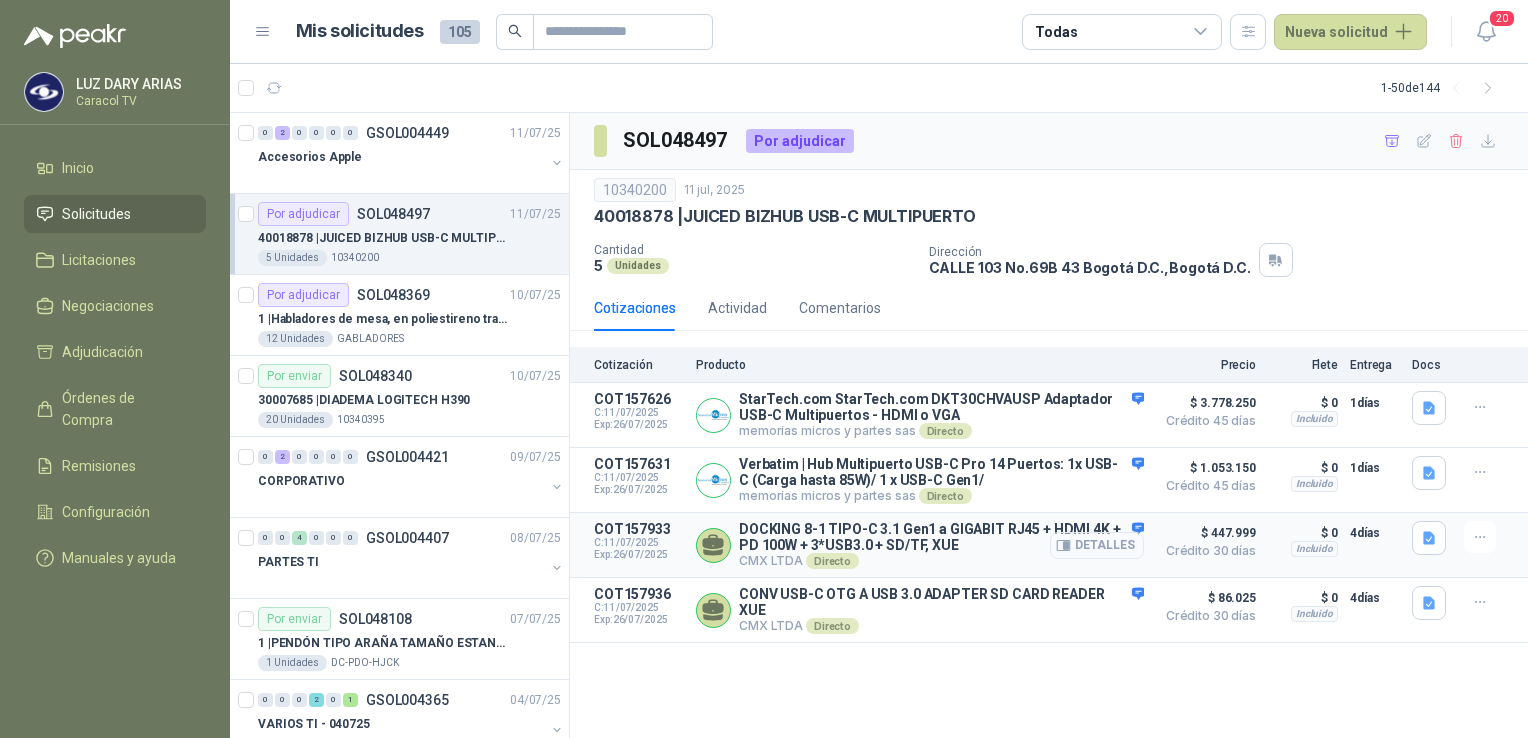click on "Detalles" at bounding box center [1097, 545] 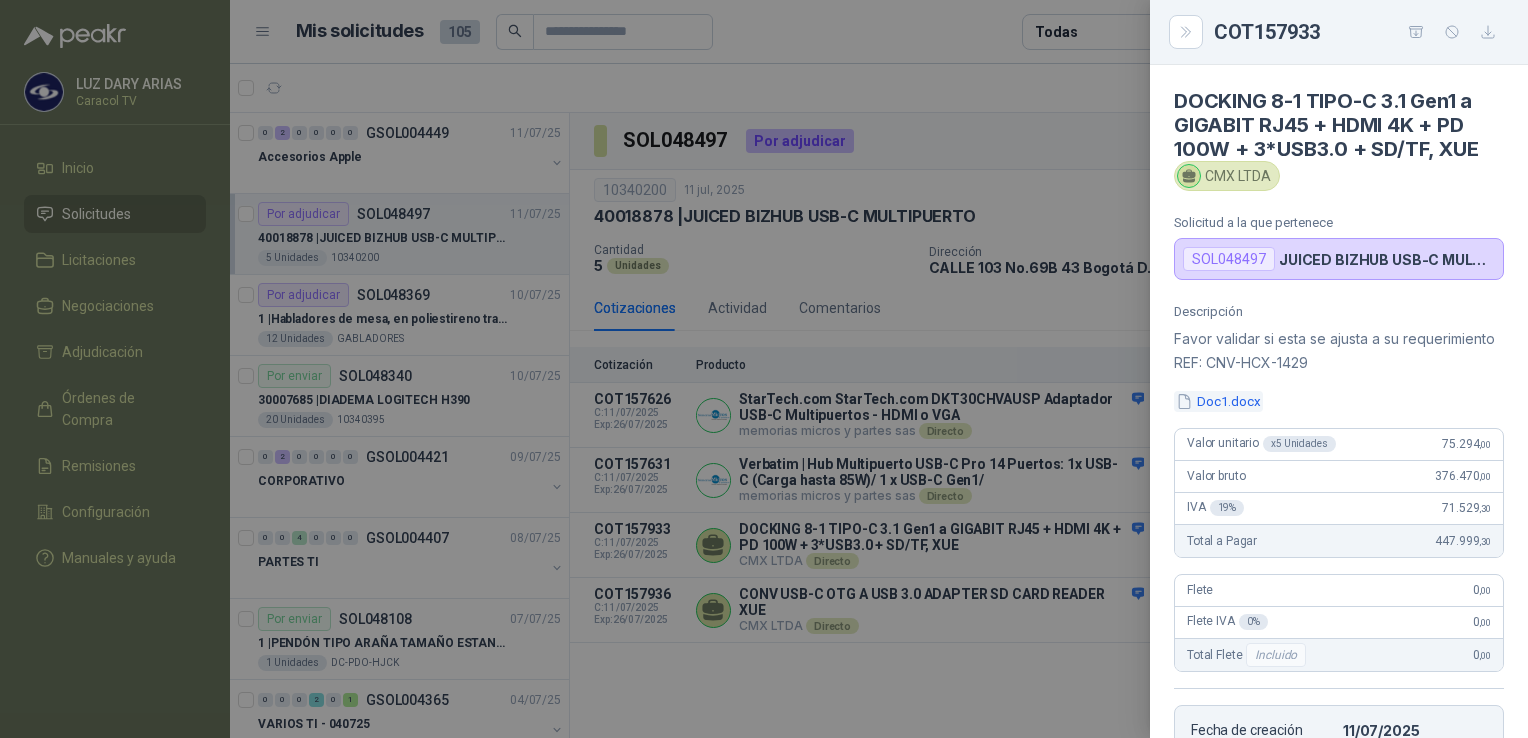 click on "Doc1.docx" at bounding box center (1218, 401) 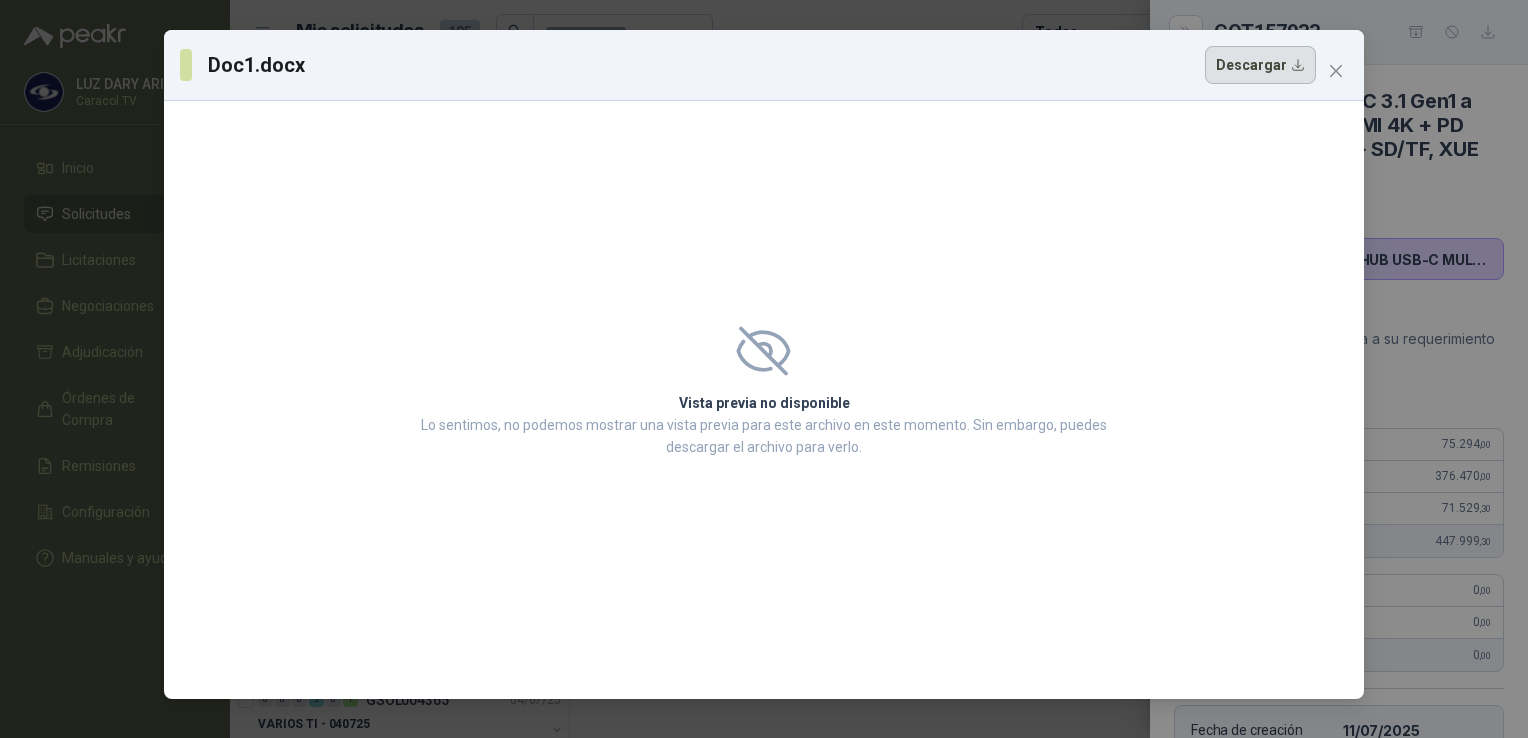 click on "Descargar" at bounding box center (1260, 65) 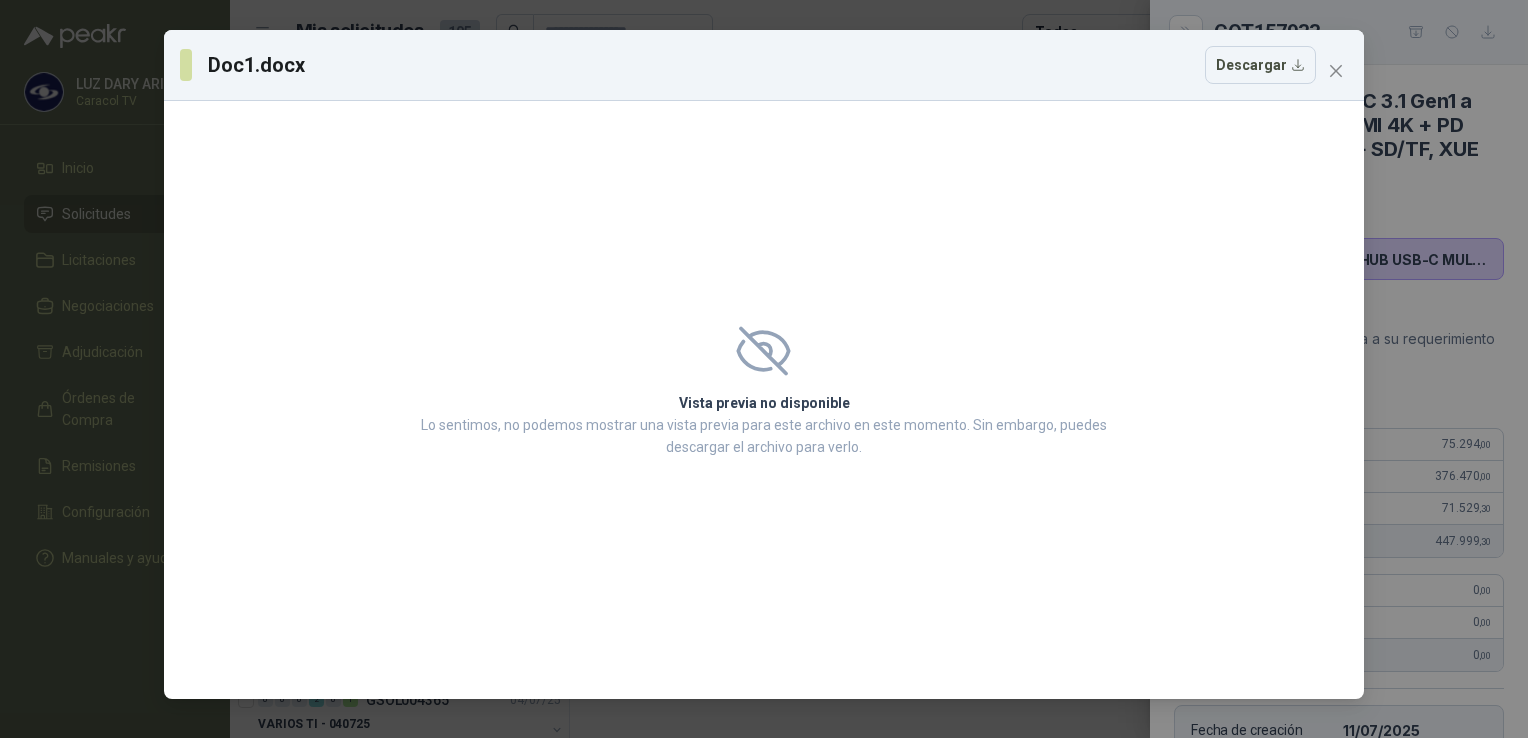 click on "Doc1.docx   Descargar" at bounding box center (764, 65) 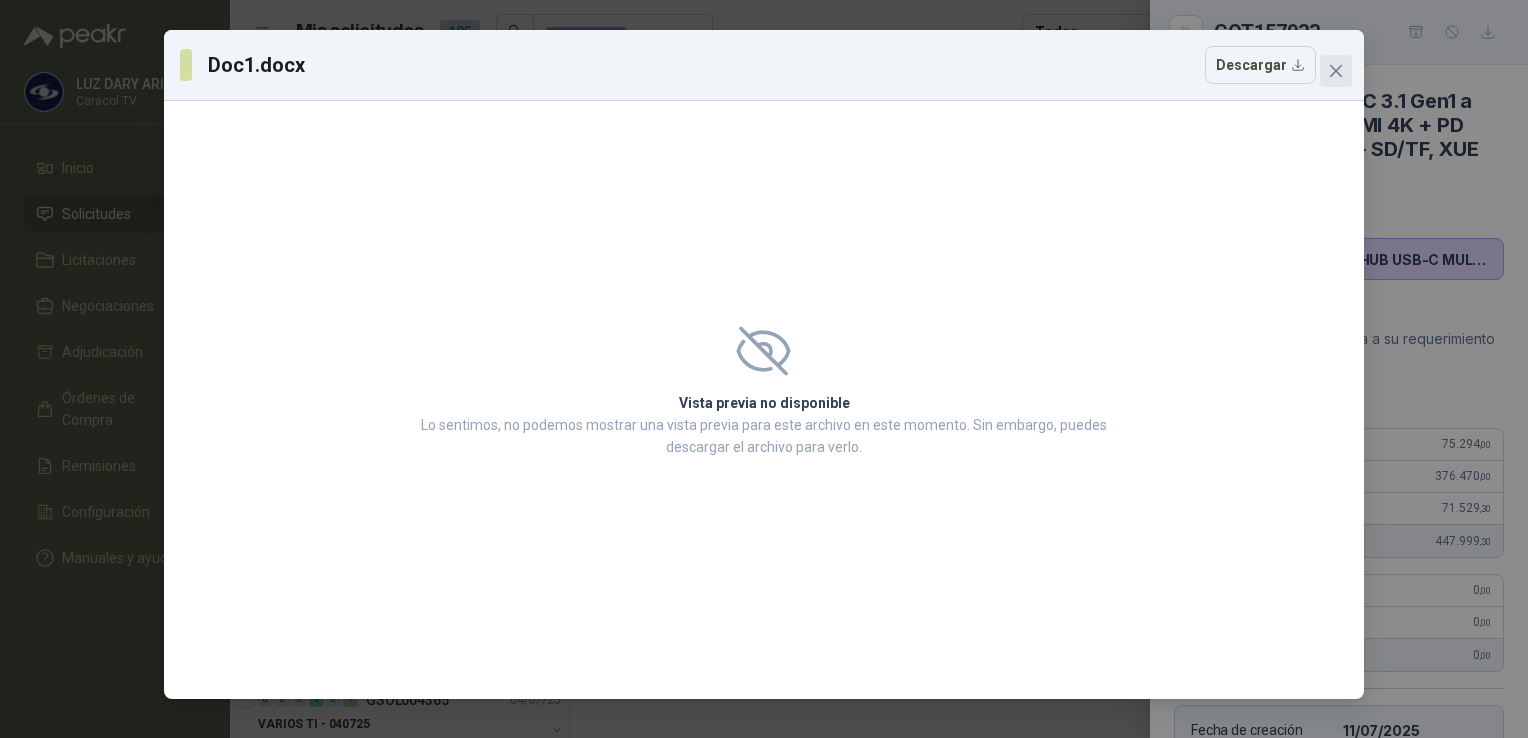 click 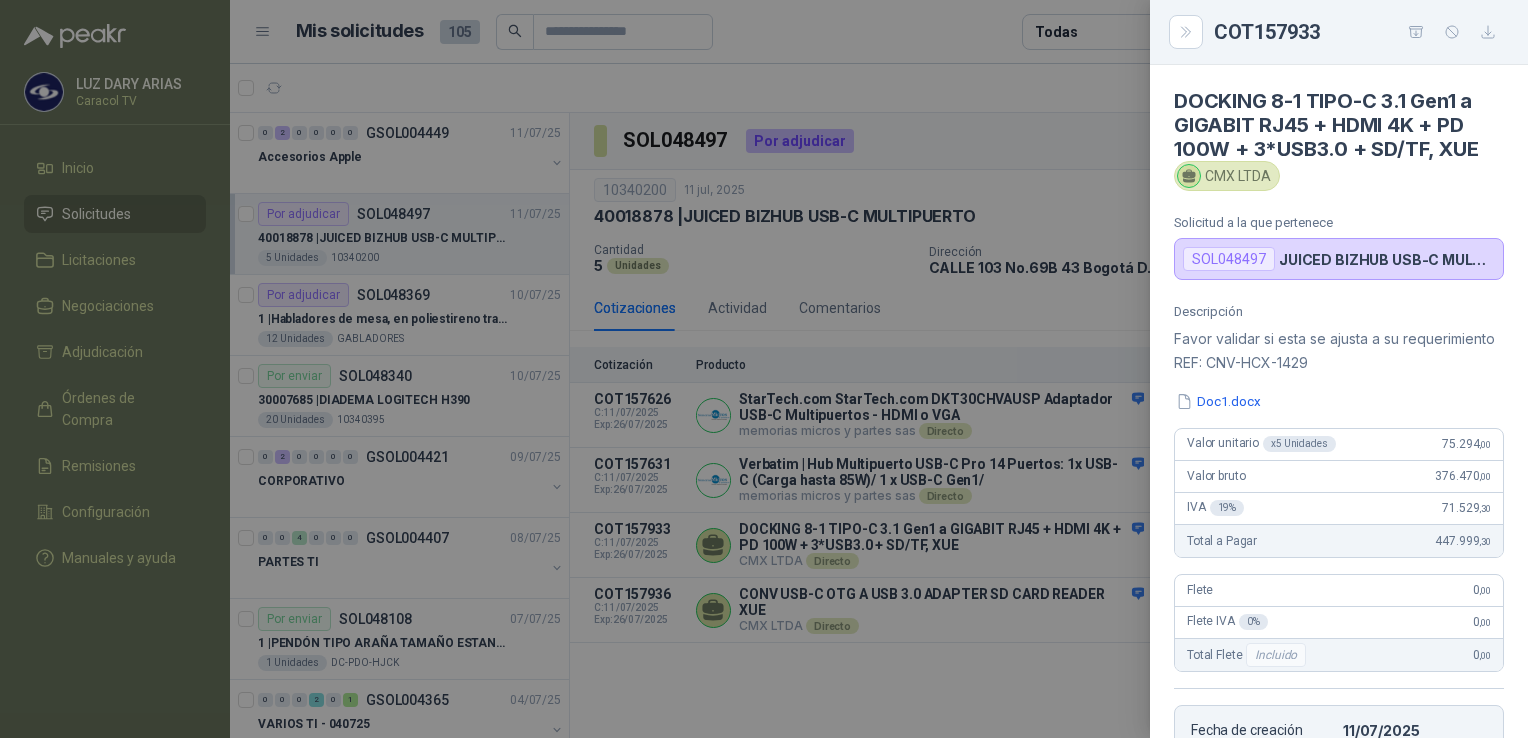 click at bounding box center [764, 369] 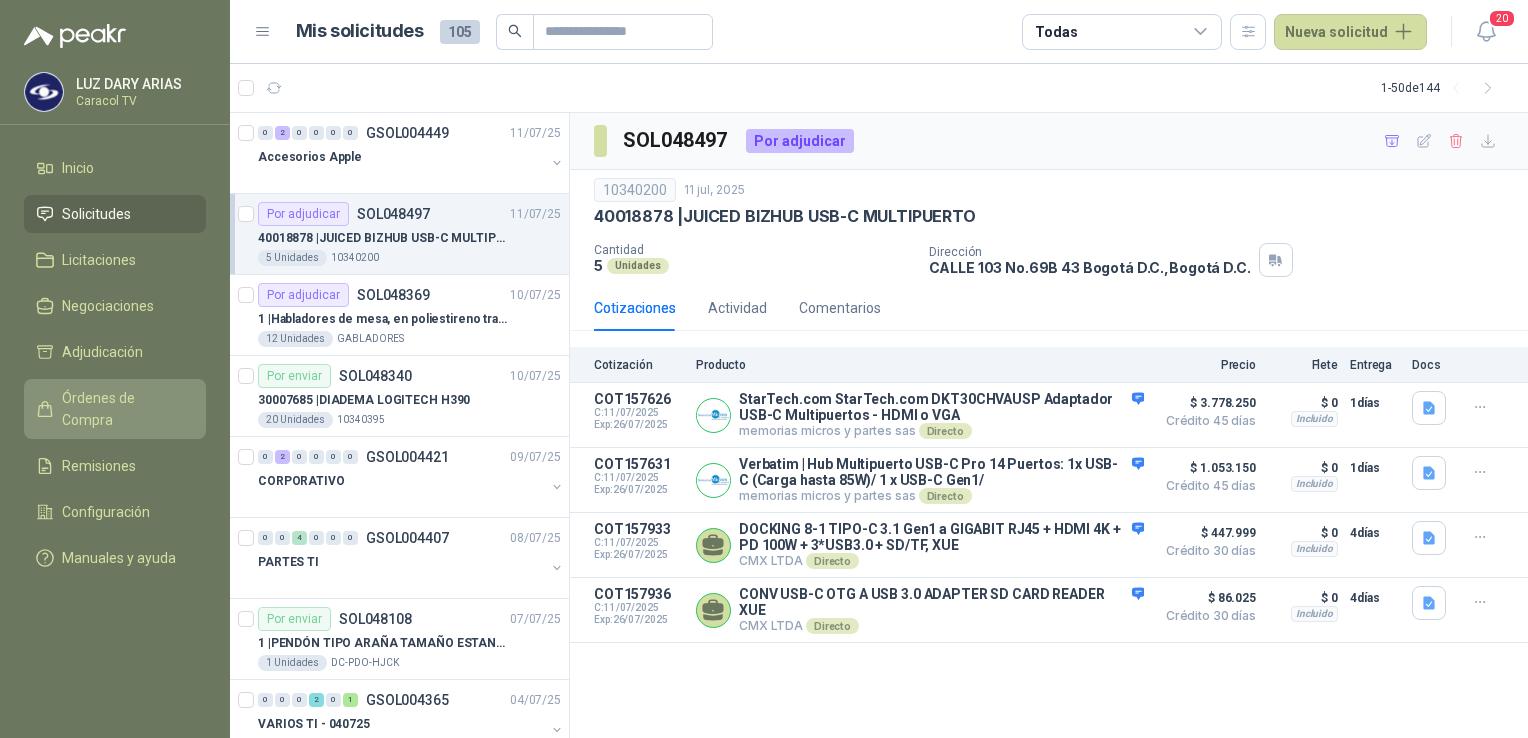 click on "Órdenes de Compra" at bounding box center [124, 409] 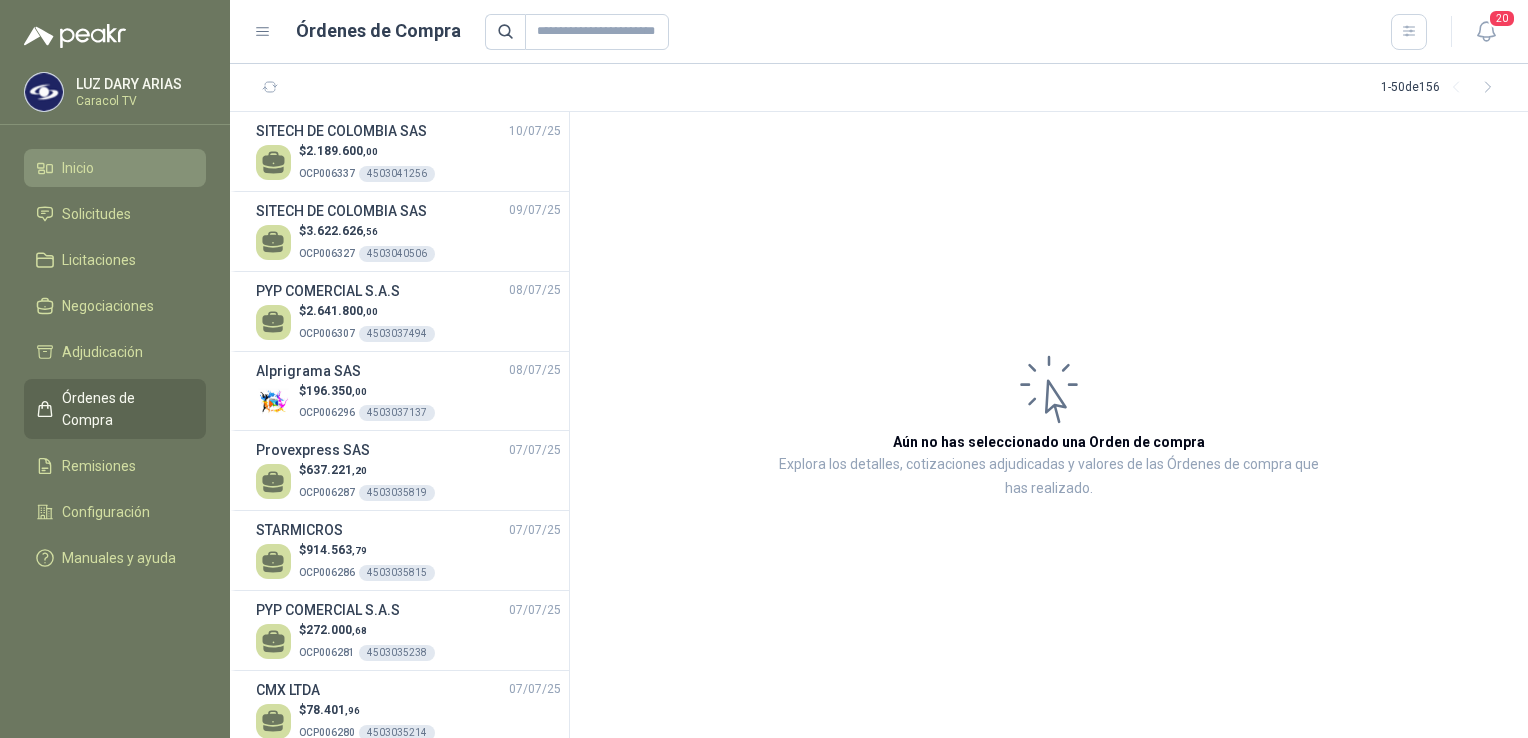 click on "Inicio" at bounding box center [78, 168] 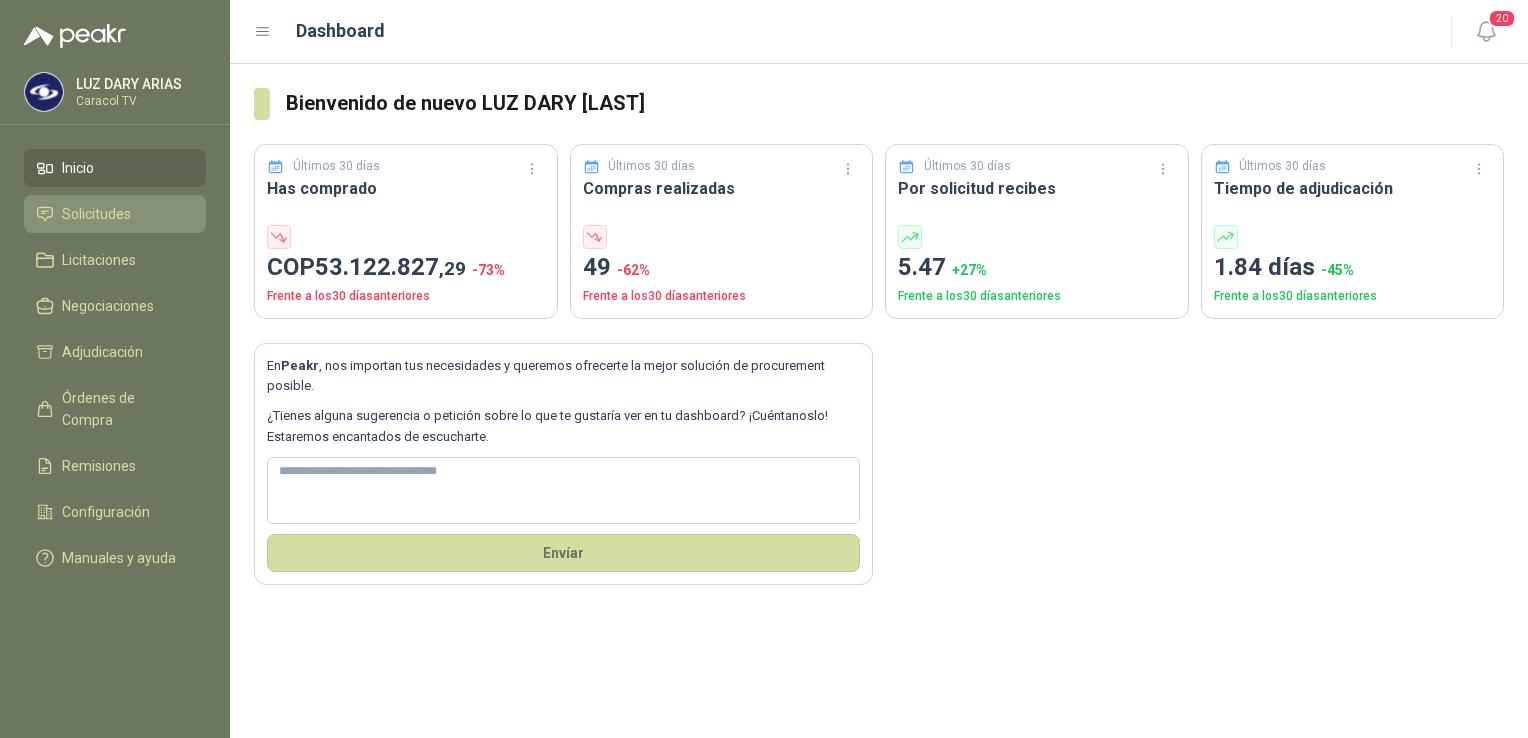 click on "Solicitudes" at bounding box center (96, 214) 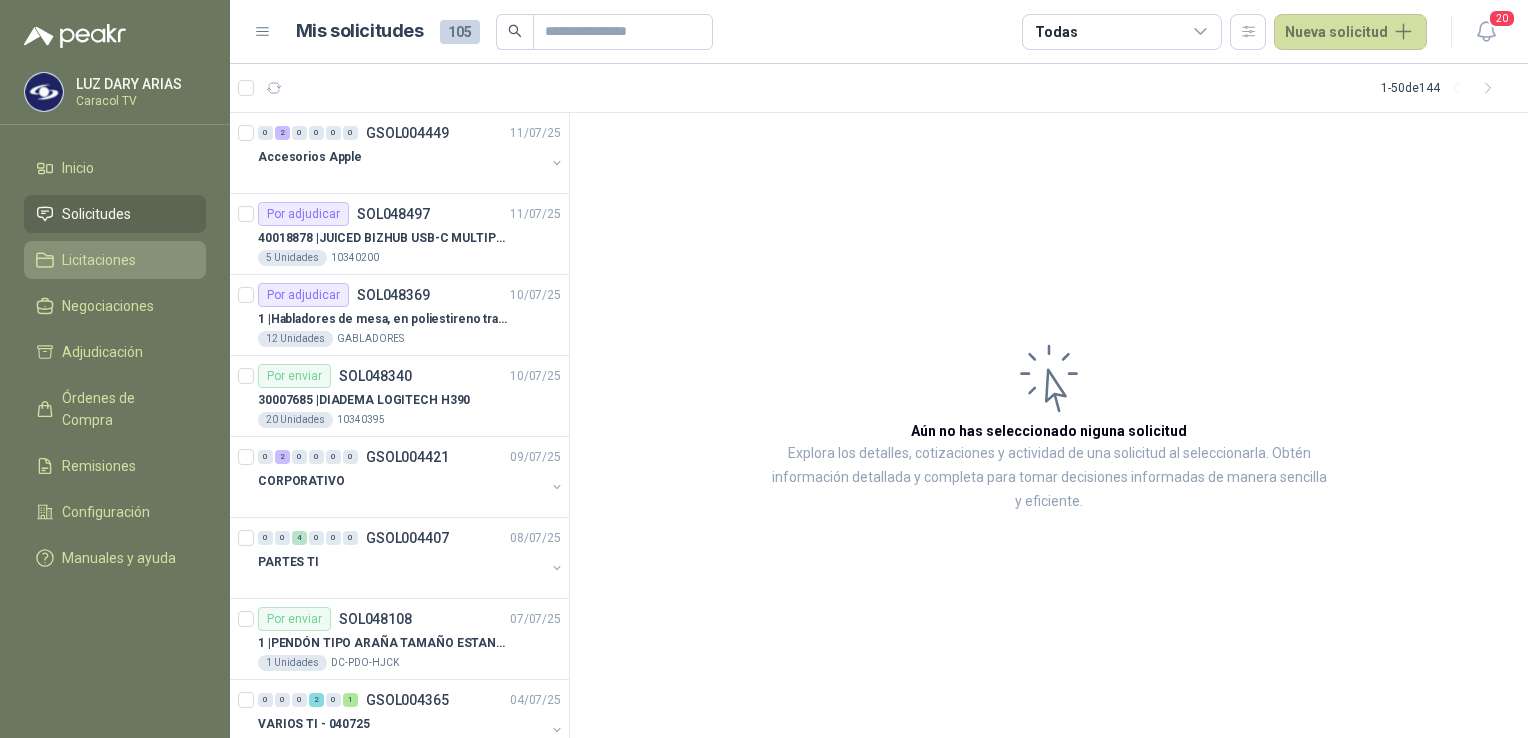 click on "Licitaciones" at bounding box center [99, 260] 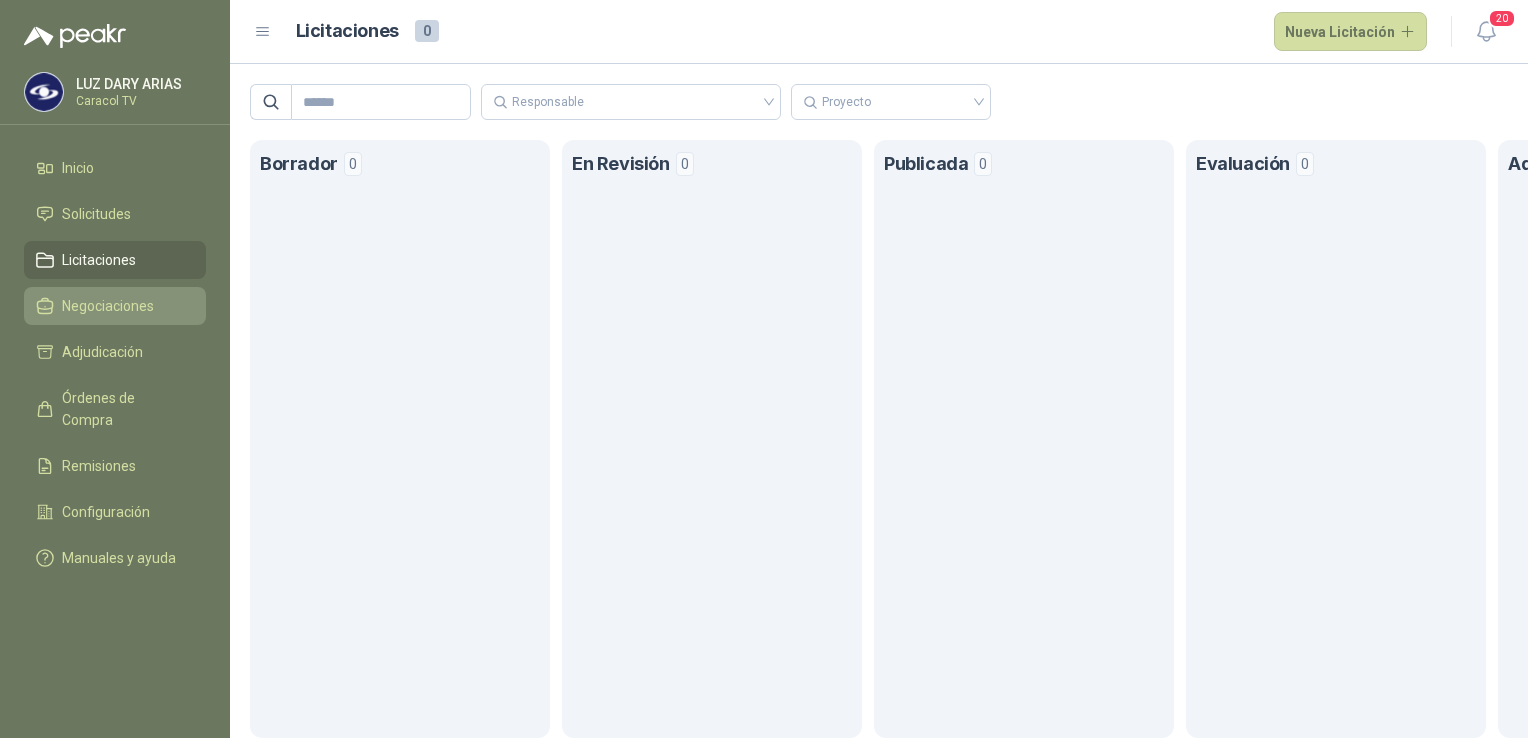 click on "Negociaciones" at bounding box center [108, 306] 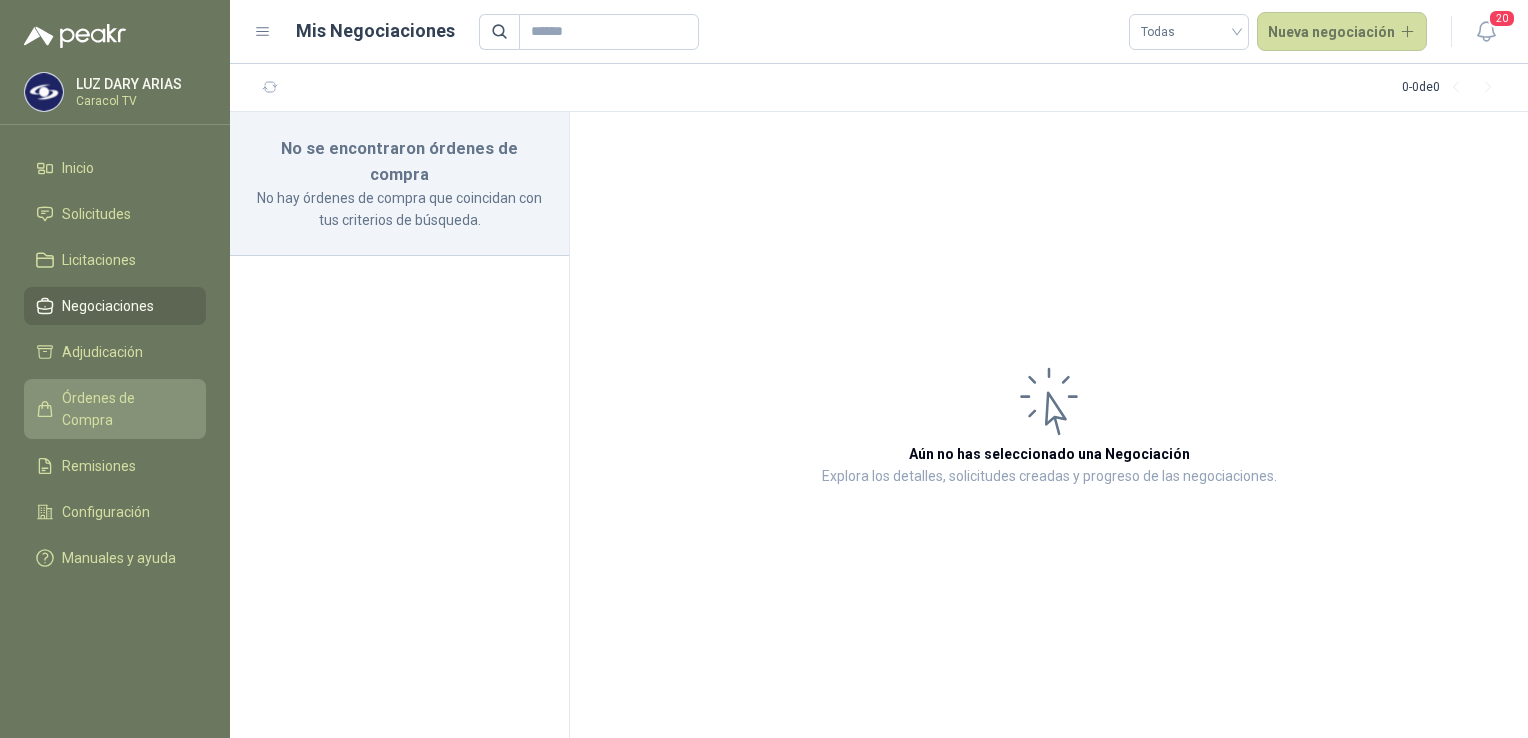 click on "Órdenes de Compra" at bounding box center (124, 409) 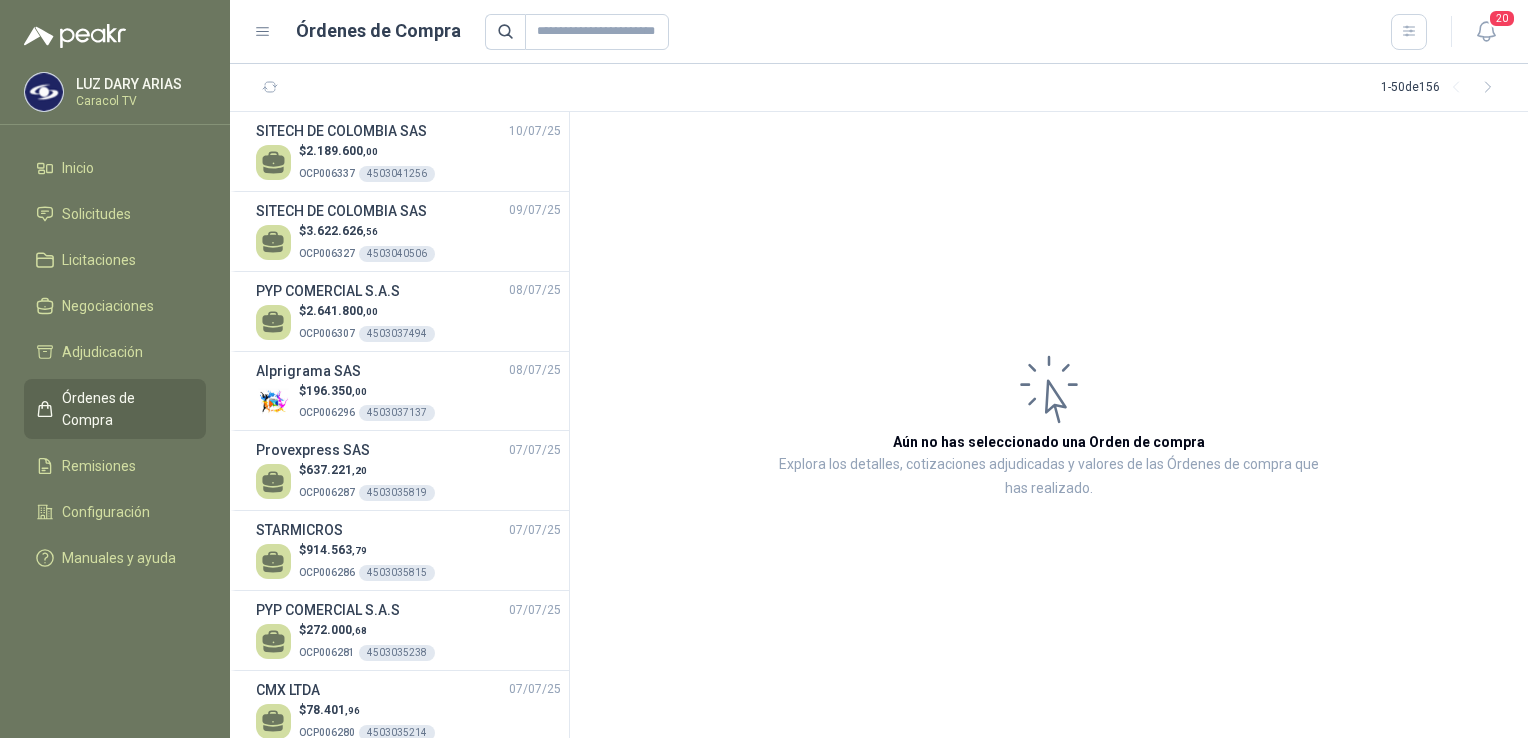 click on "Caracol TV" at bounding box center [138, 101] 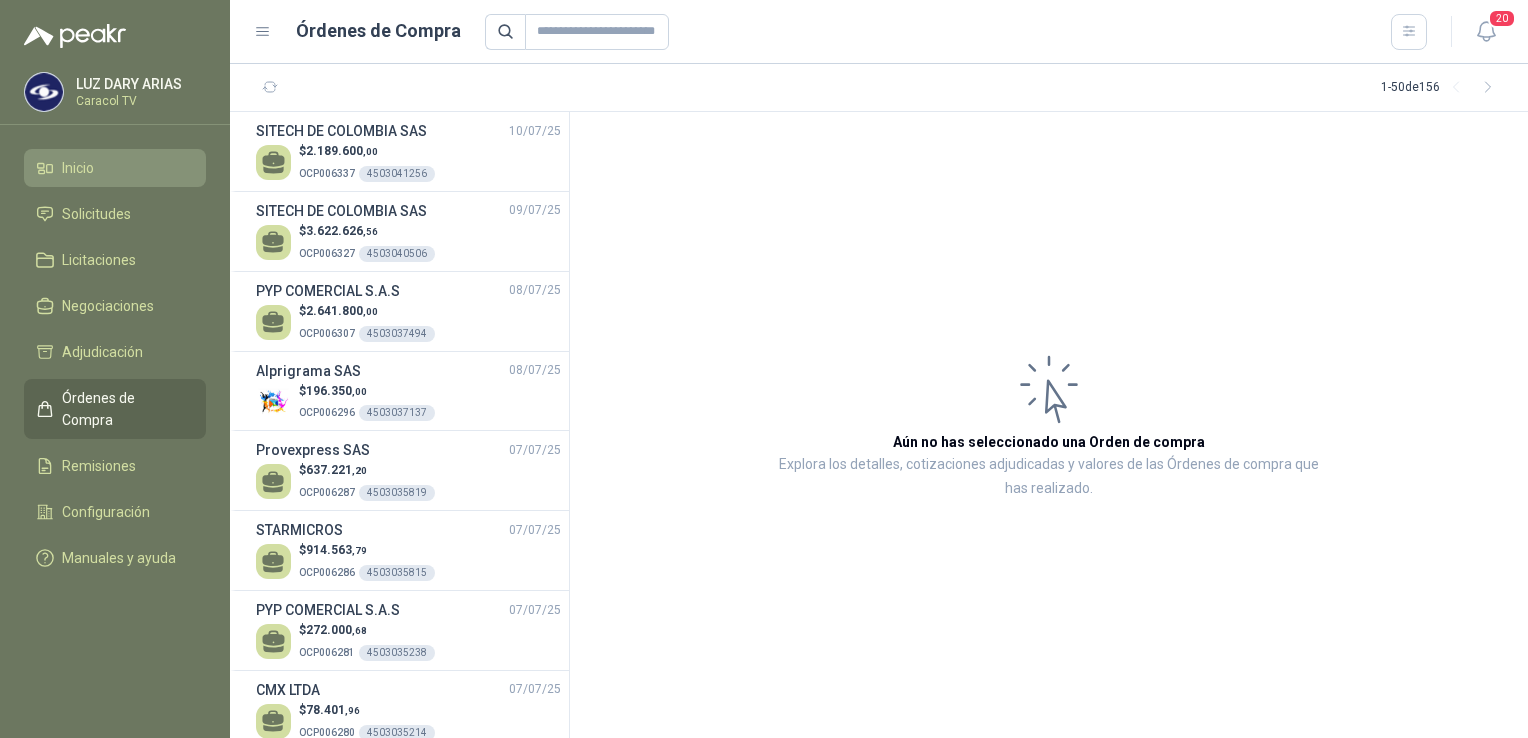 click on "Inicio" at bounding box center [115, 168] 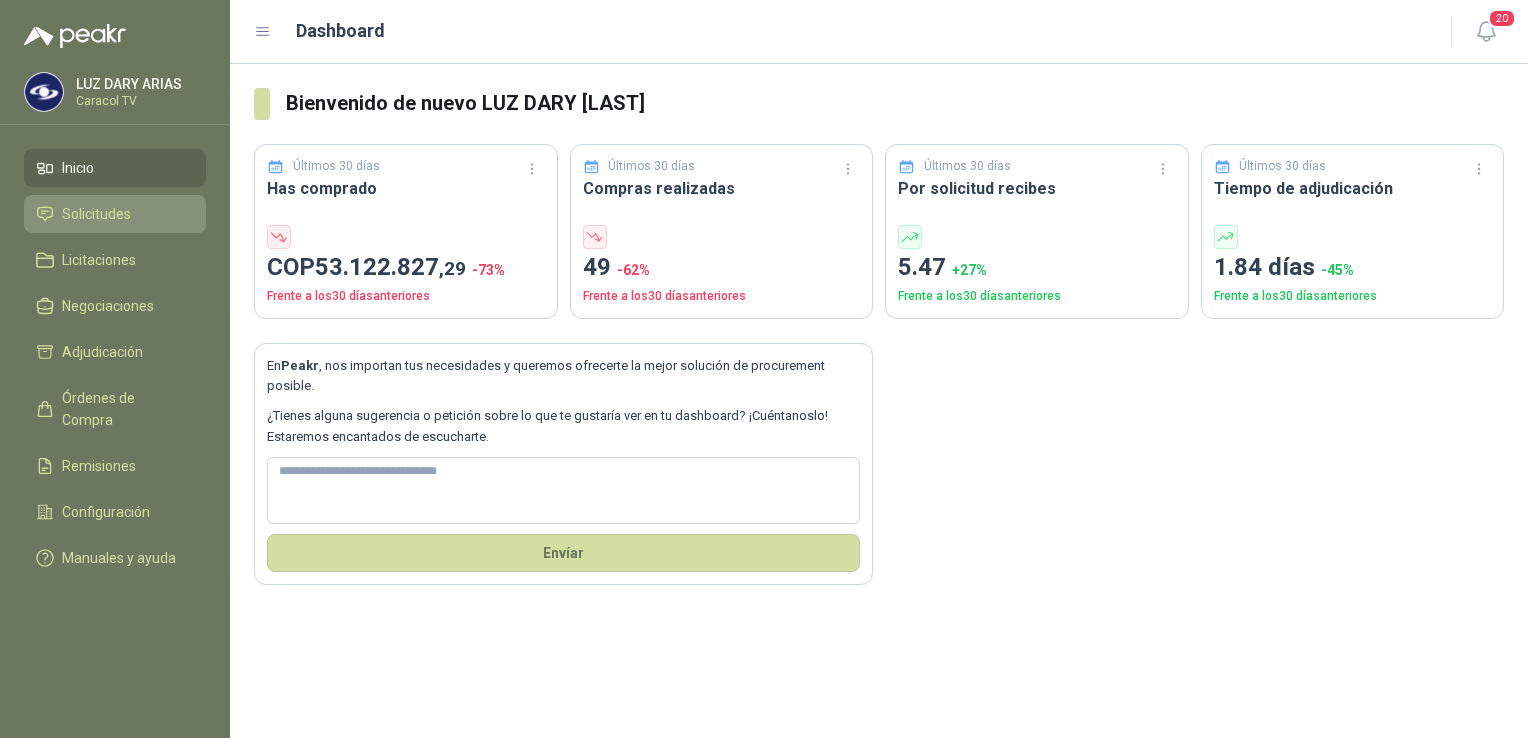 click on "Solicitudes" at bounding box center (96, 214) 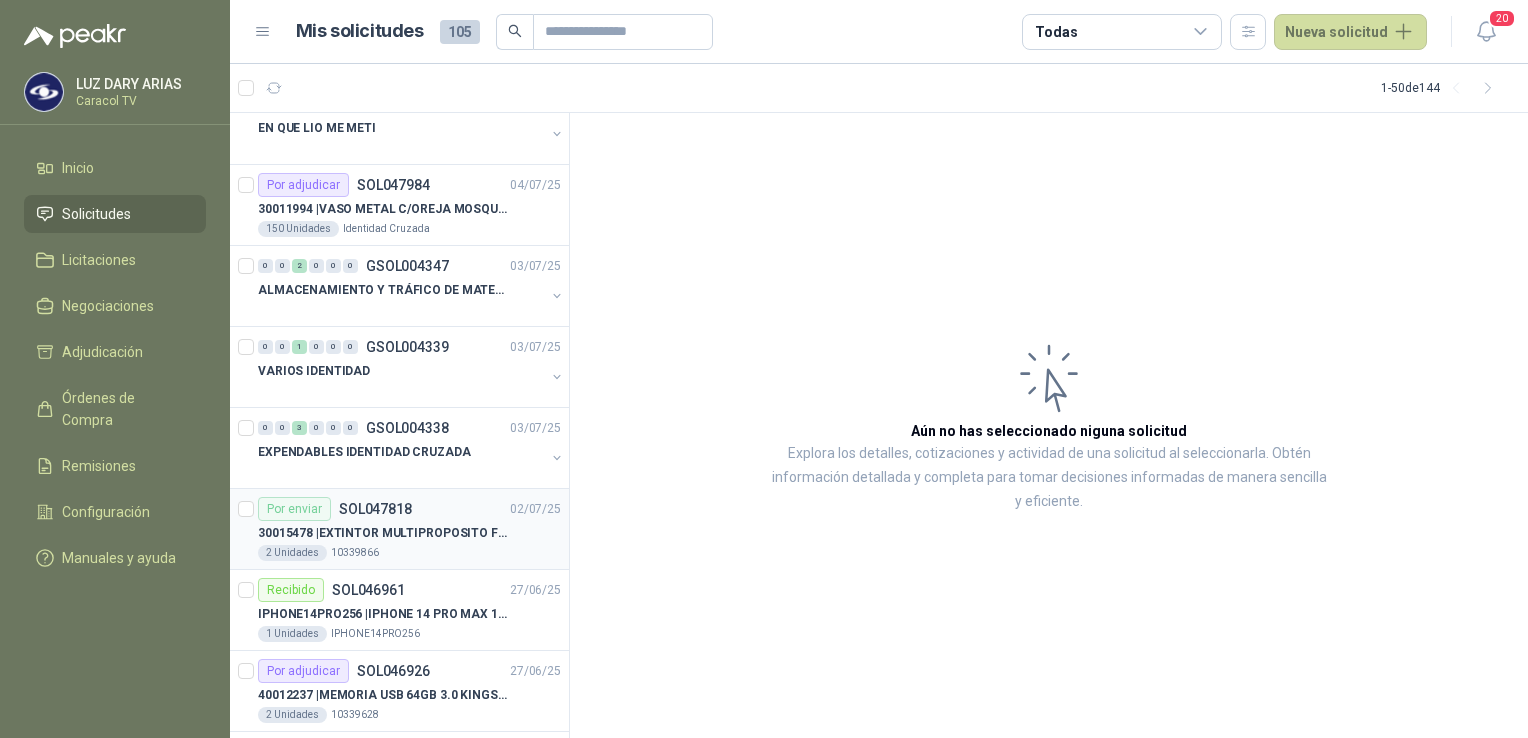 scroll, scrollTop: 700, scrollLeft: 0, axis: vertical 